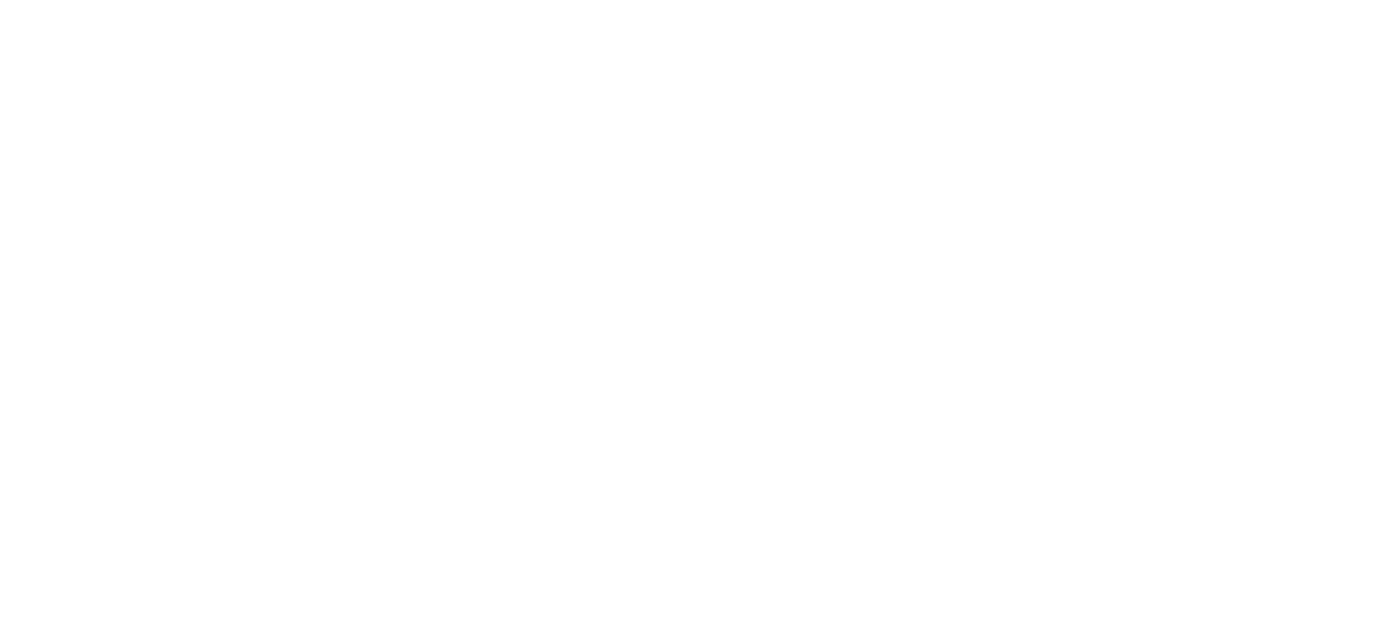 scroll, scrollTop: 0, scrollLeft: 0, axis: both 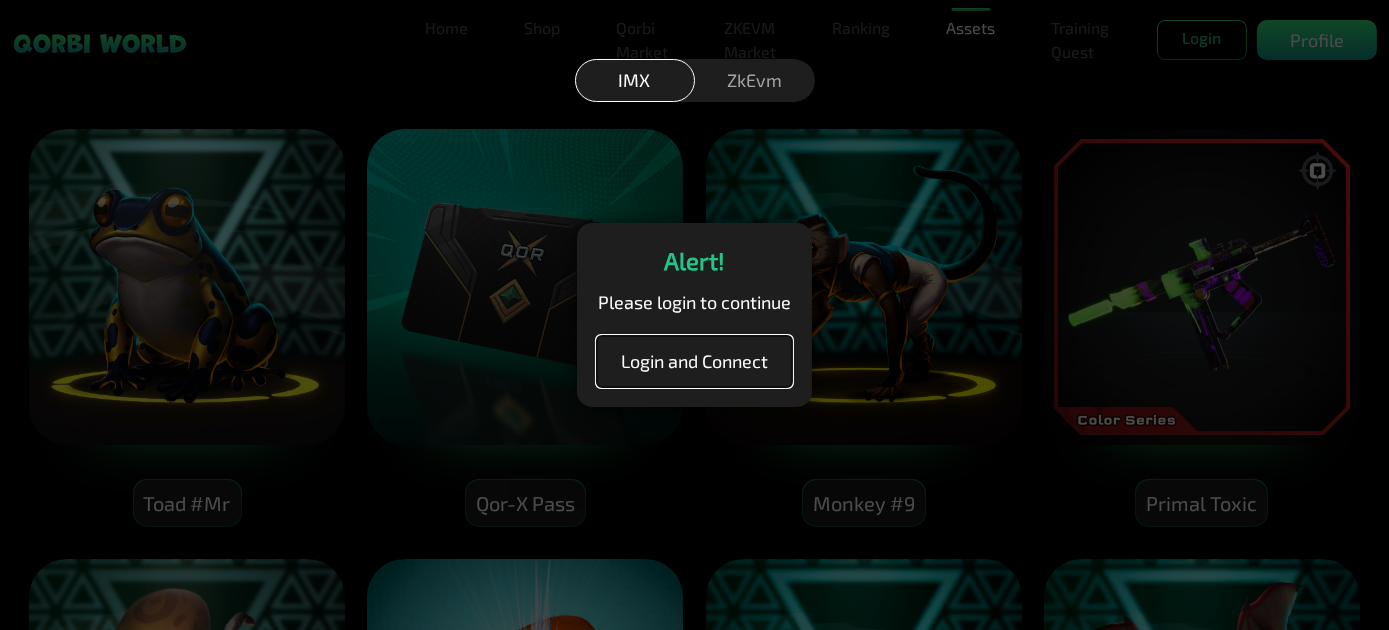 click on "Login and Connect" at bounding box center [694, 361] 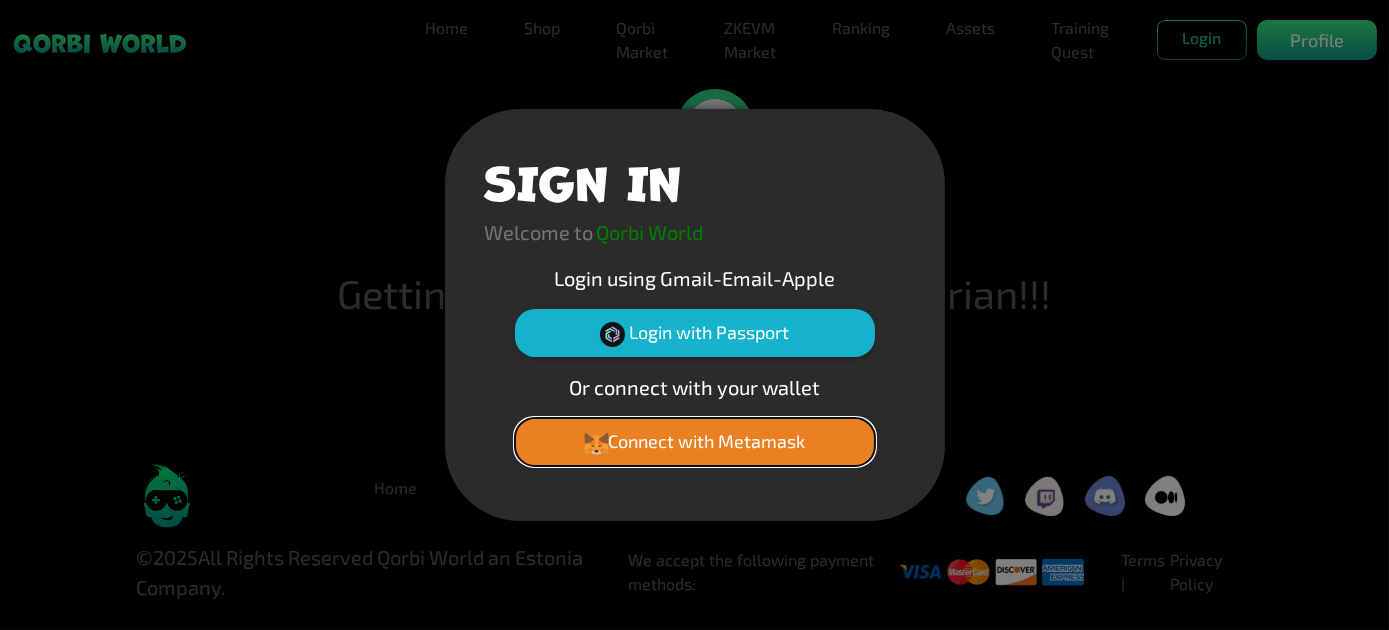 click on "Connect with Metamask" at bounding box center [695, 442] 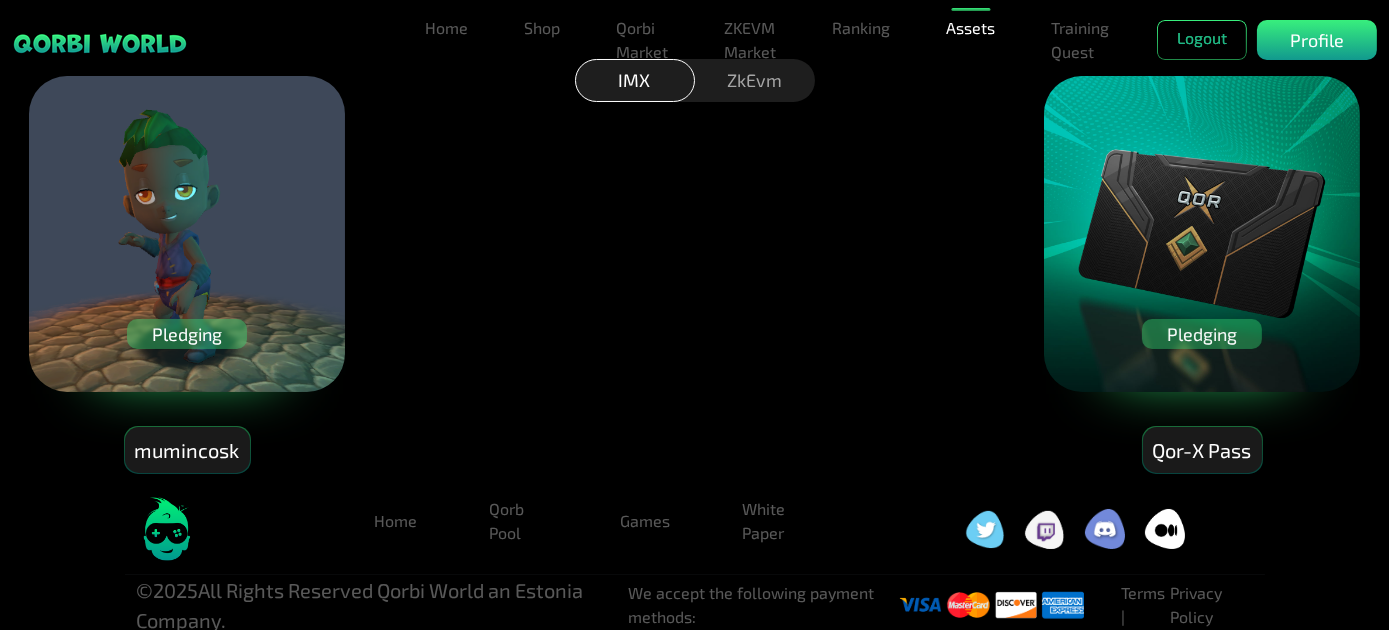 scroll, scrollTop: 58, scrollLeft: 0, axis: vertical 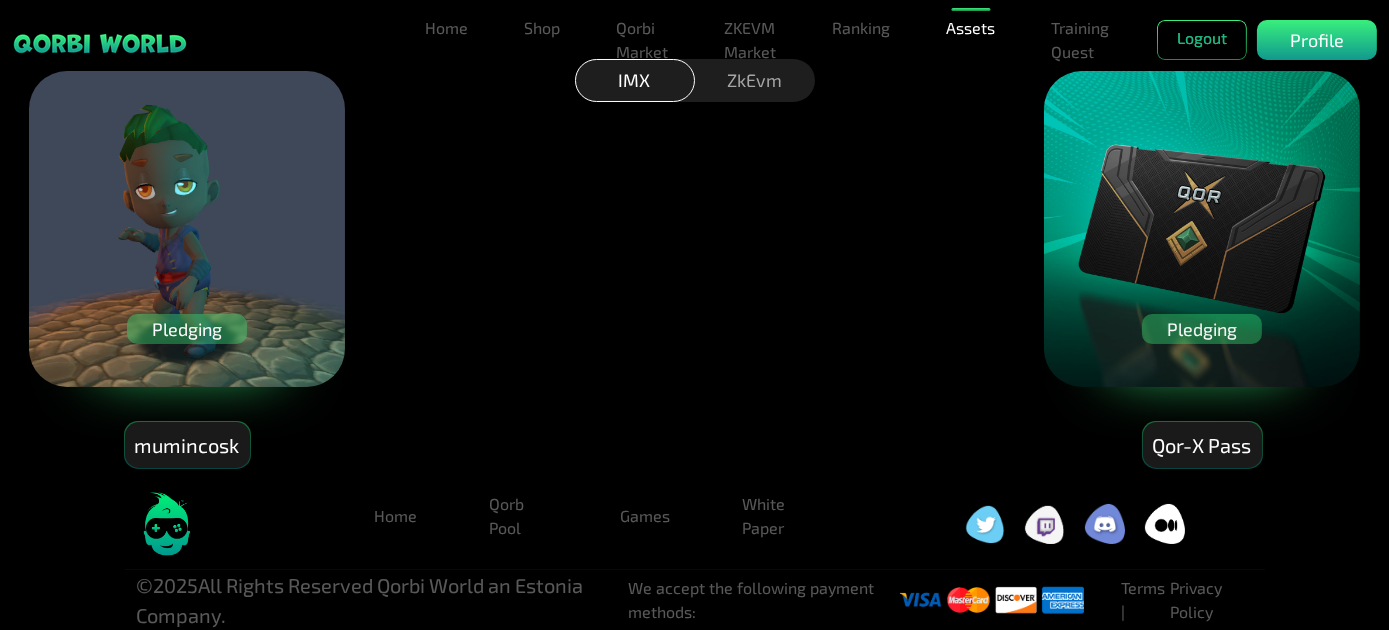 click on "mumincosk" at bounding box center (187, 445) 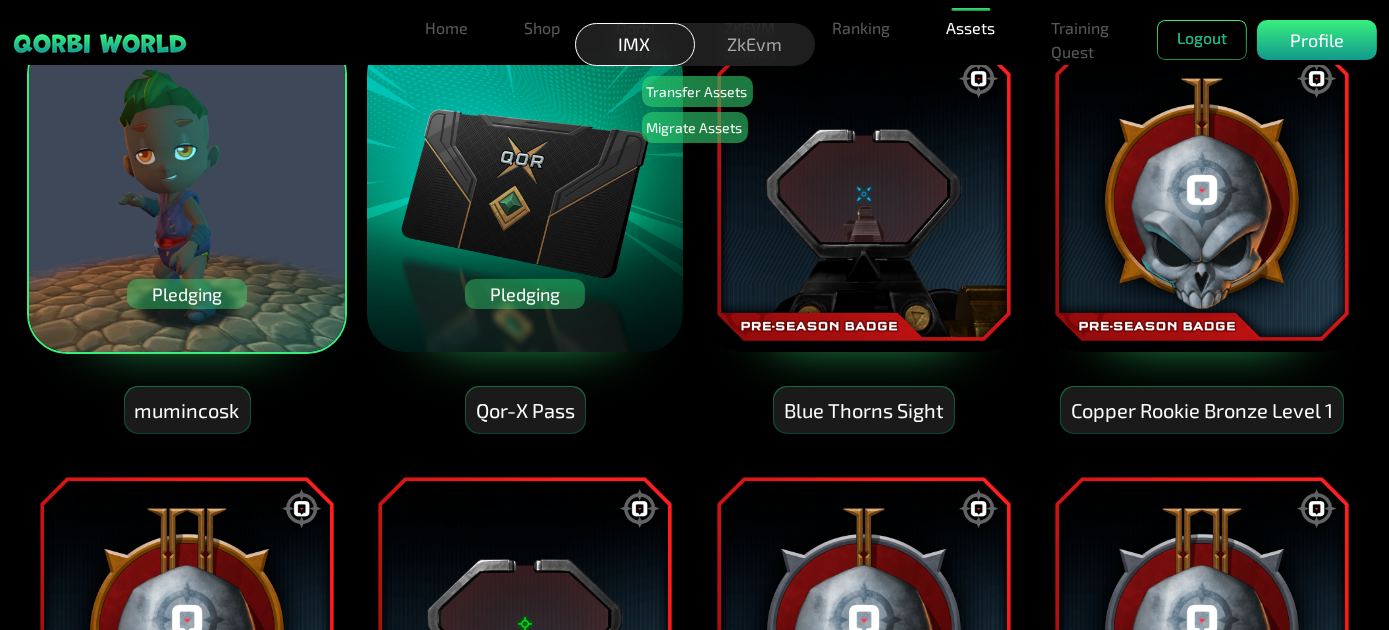 scroll, scrollTop: 58, scrollLeft: 0, axis: vertical 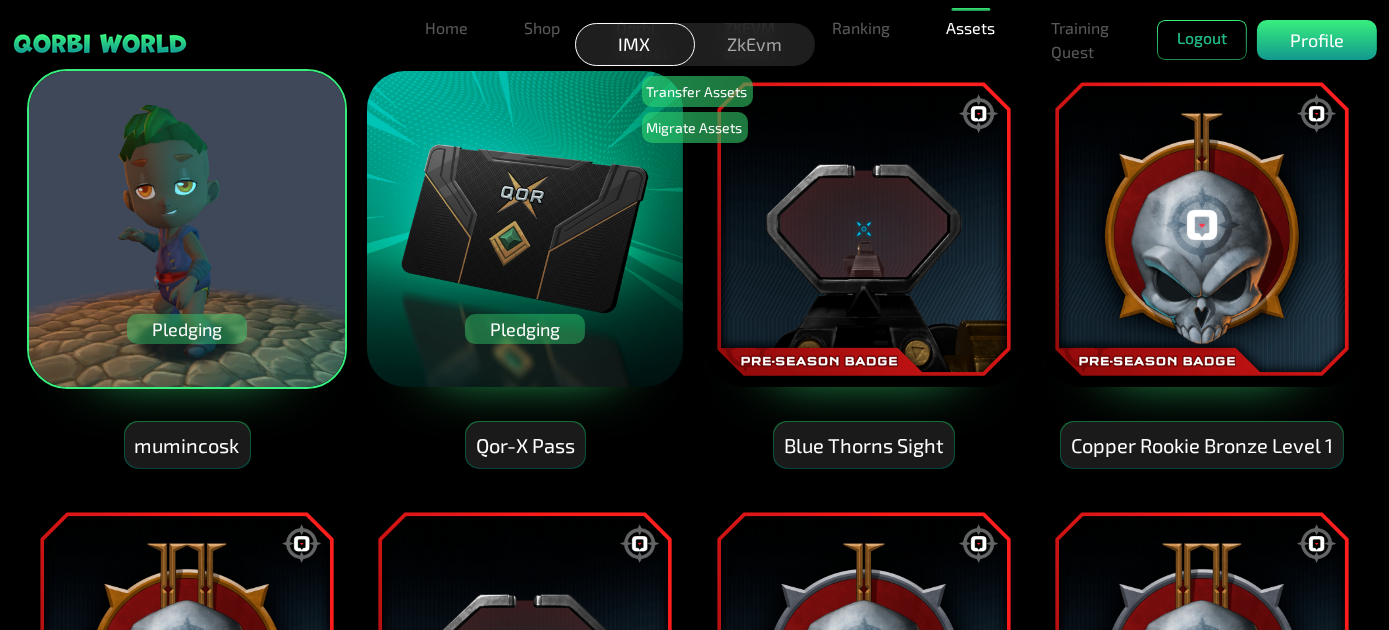 click at bounding box center [525, 229] 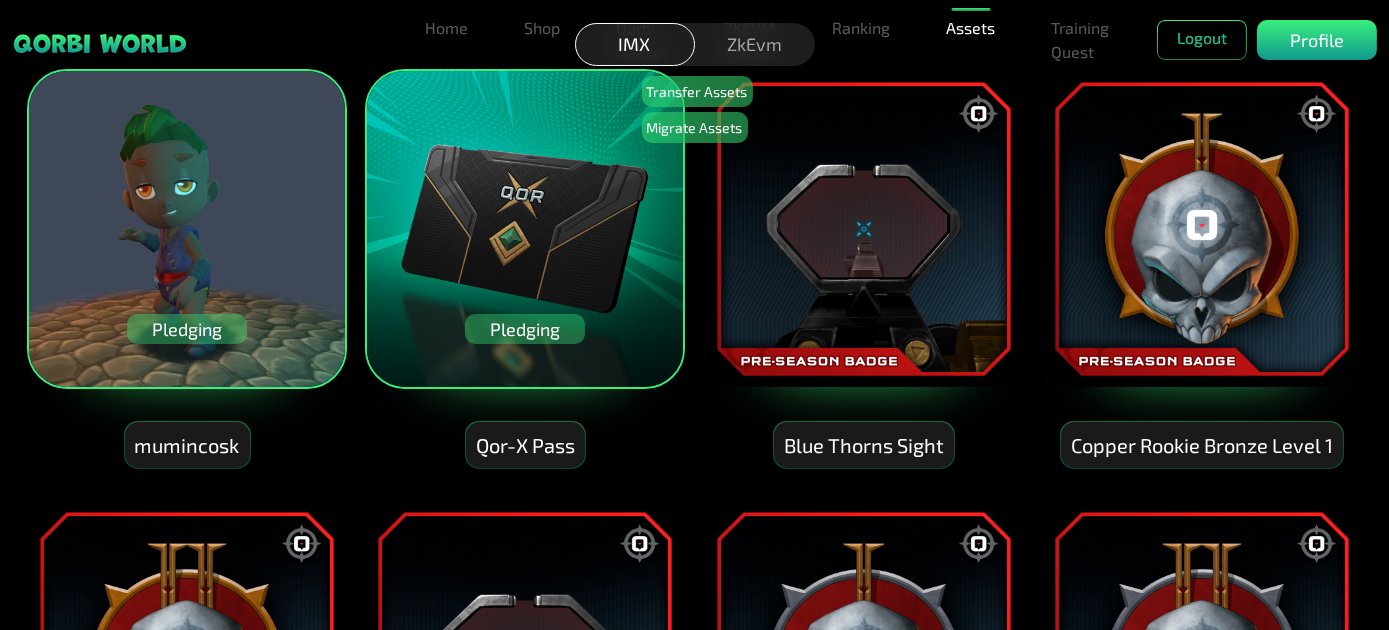 click at bounding box center (525, 229) 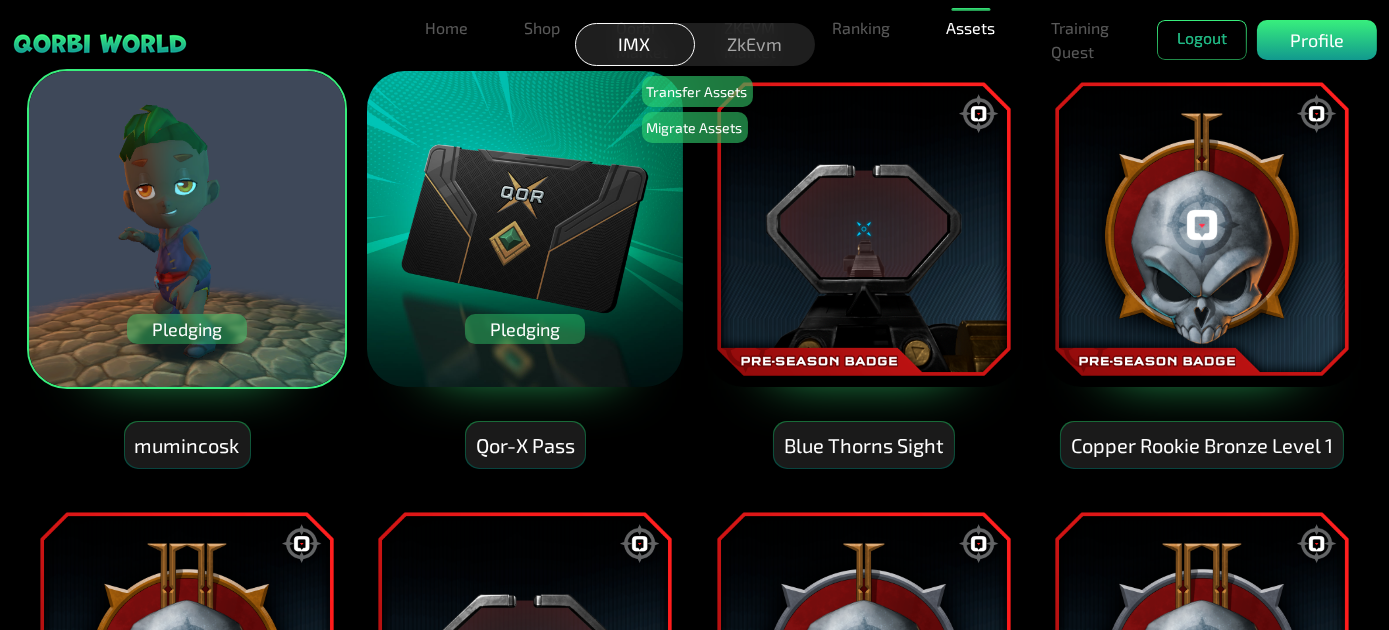 click on "Qor-X Pass" at bounding box center (525, 445) 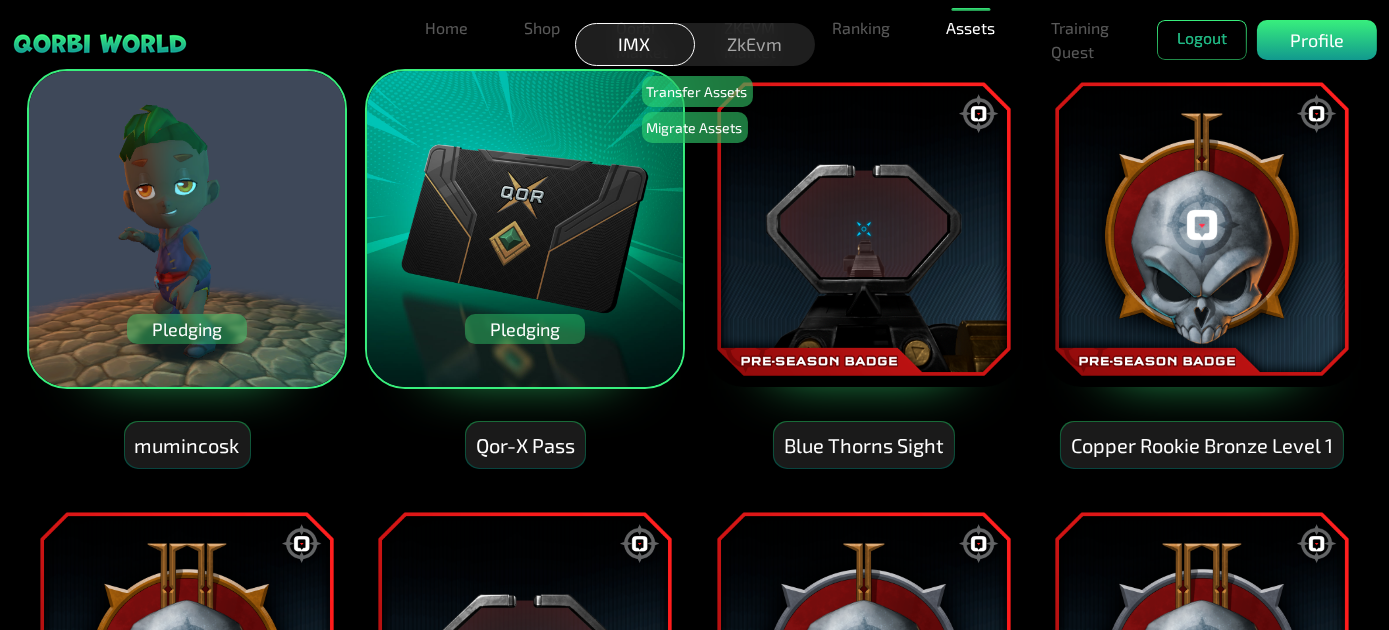 click on "Pledging" at bounding box center (525, 329) 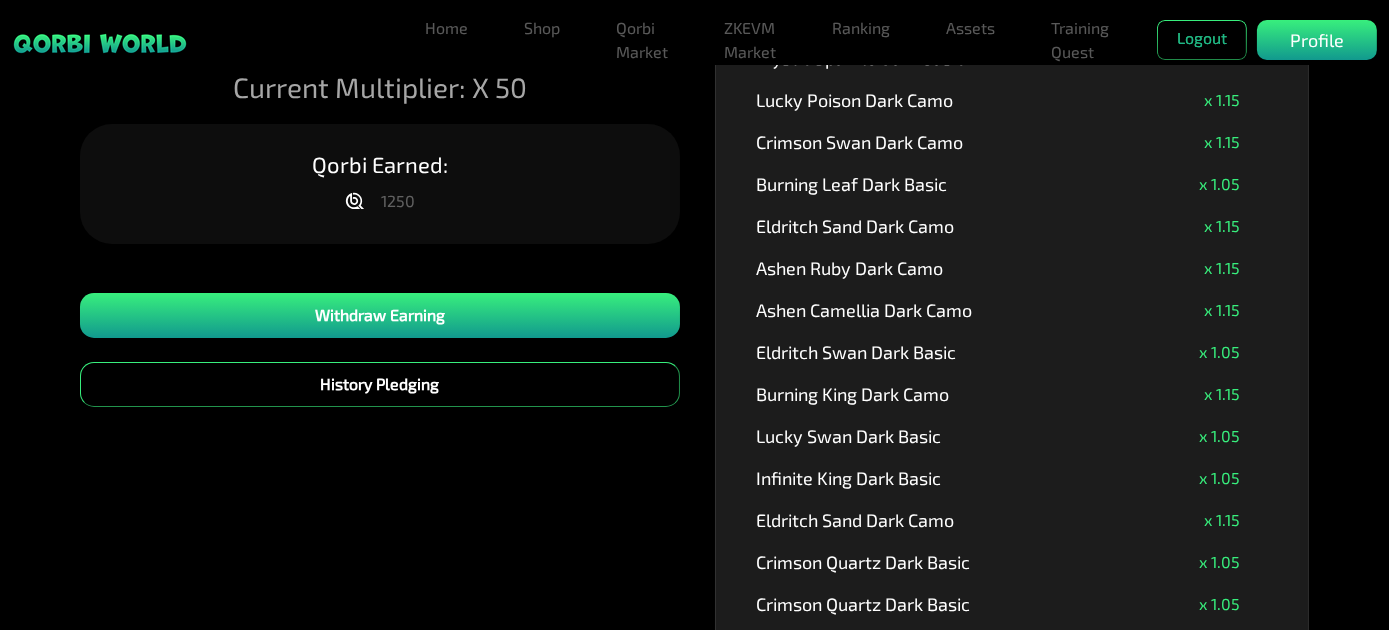 scroll, scrollTop: 454, scrollLeft: 0, axis: vertical 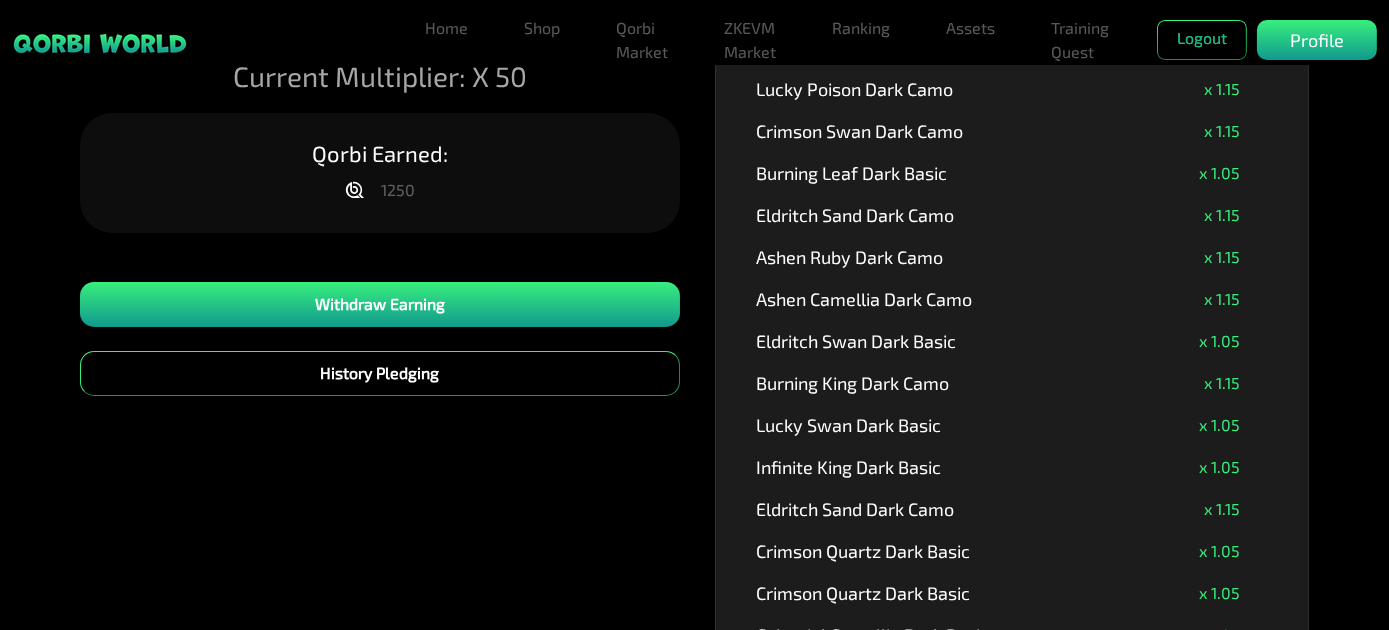 click on "Qor-X Pass #00001328 Current Multiplier: X   50 Qorbi Earned: 1250 Withdraw Earning History Pledging" at bounding box center [380, 210] 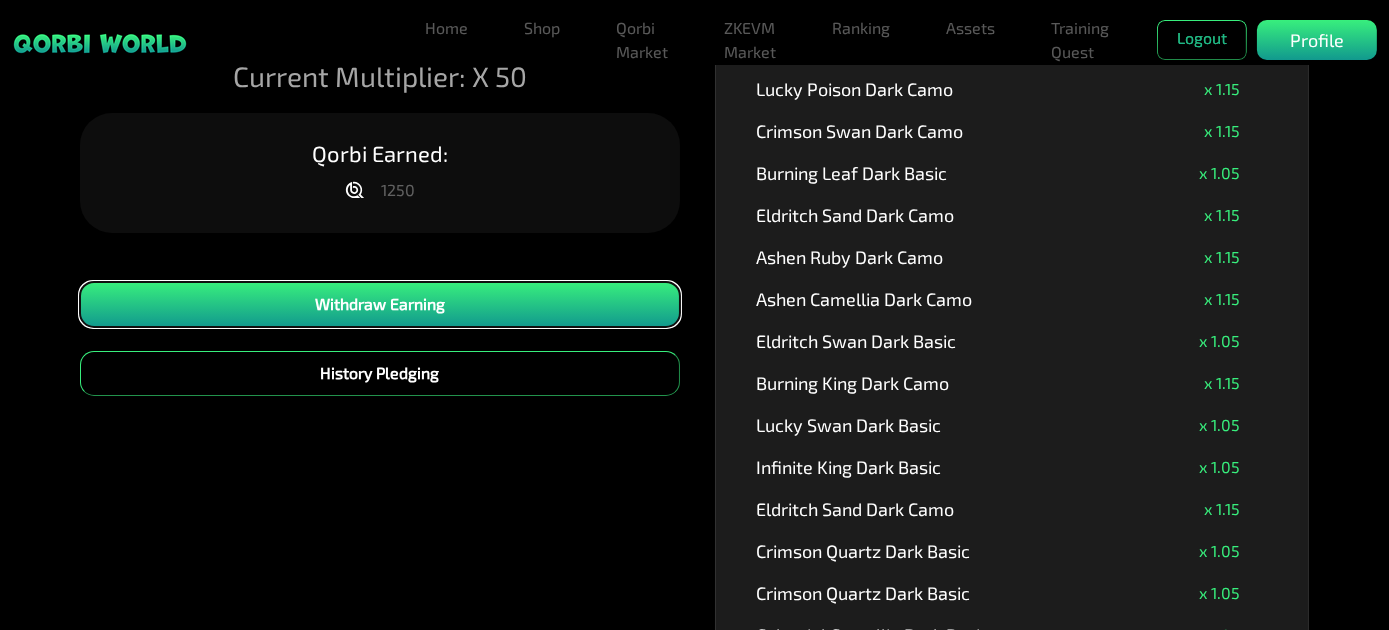 click on "Withdraw Earning" at bounding box center (380, 304) 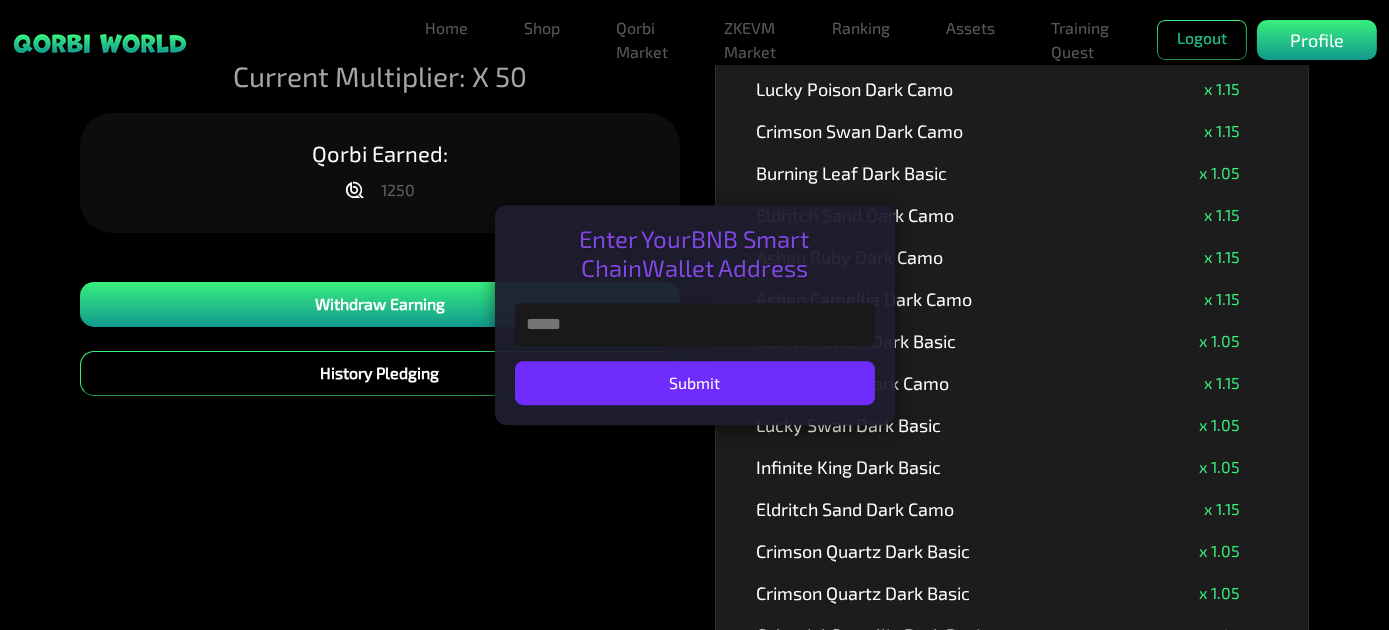 click at bounding box center (695, 324) 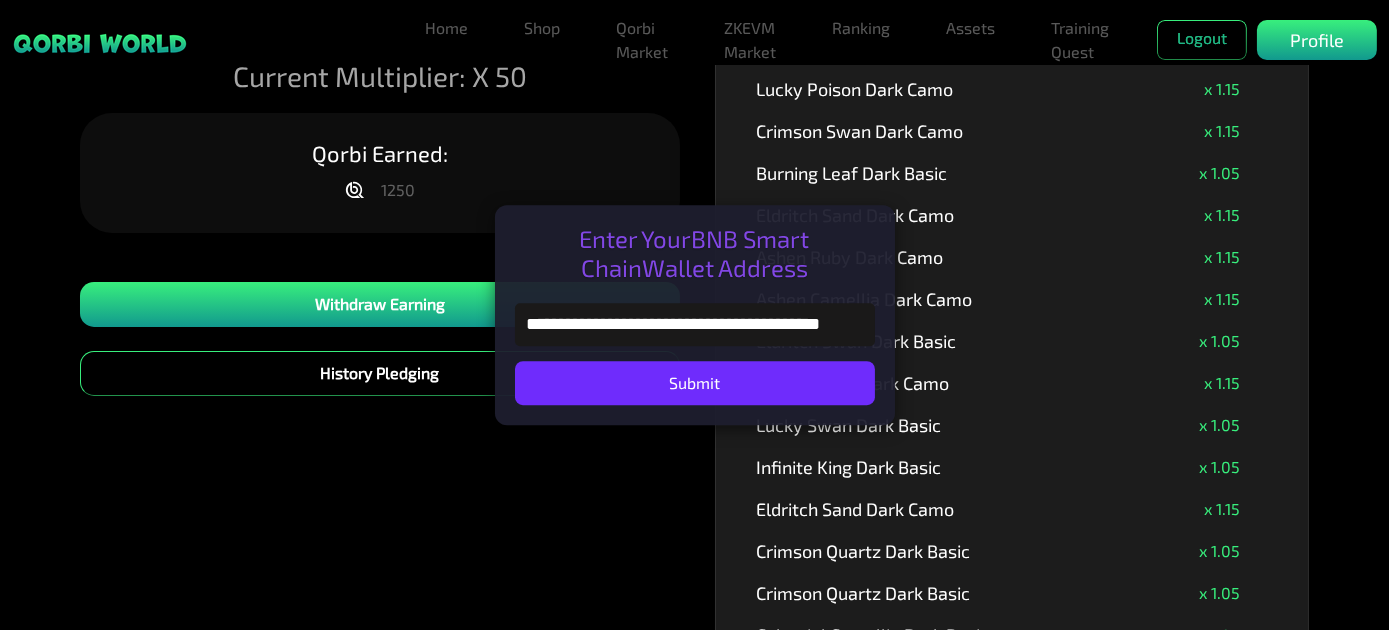 scroll, scrollTop: 0, scrollLeft: 73, axis: horizontal 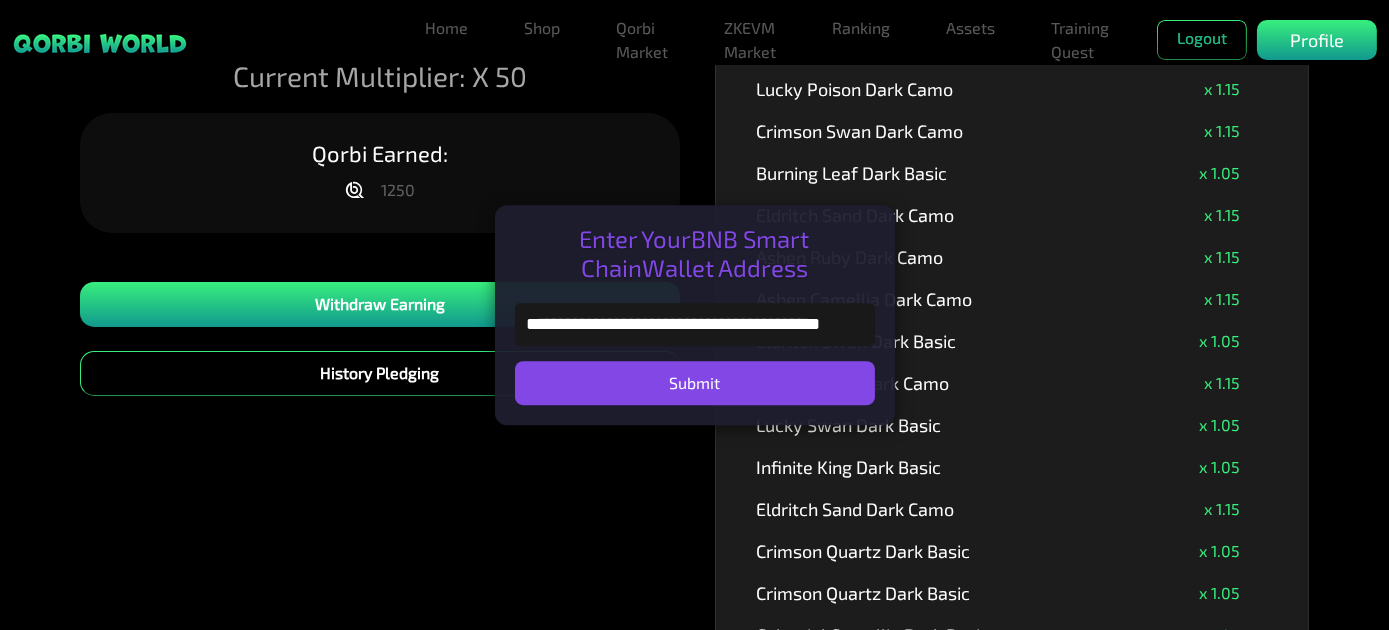 type on "**********" 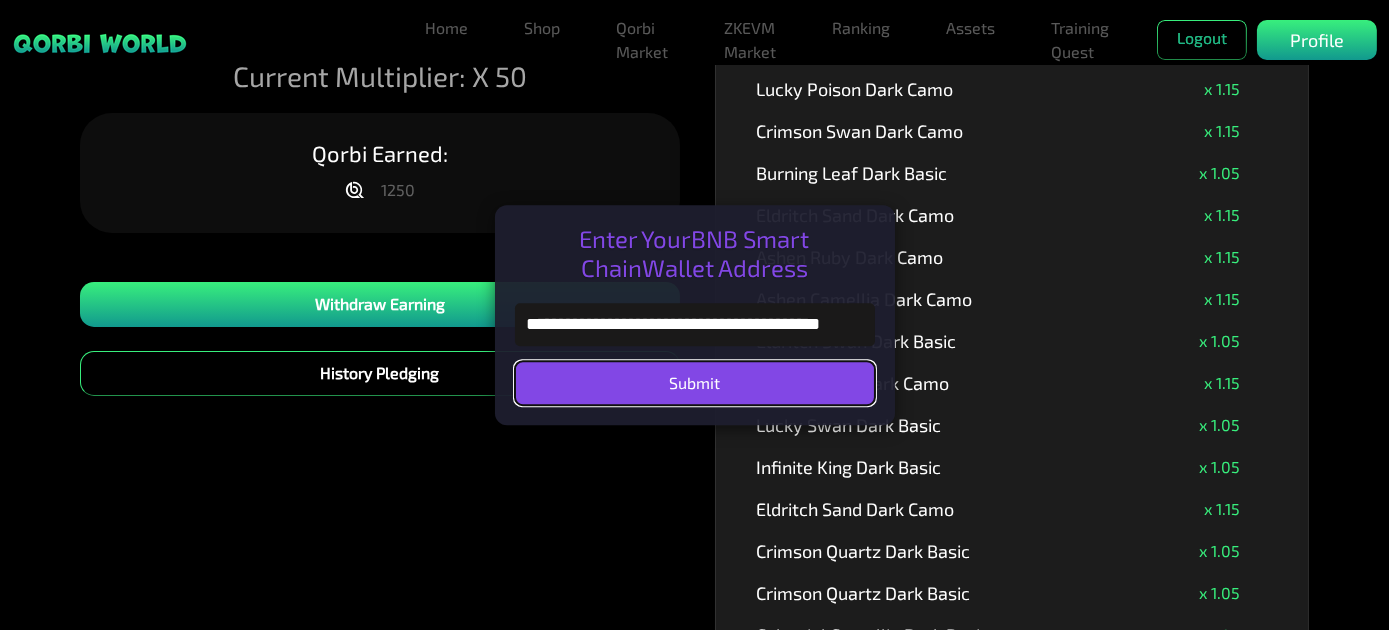 click on "Submit" at bounding box center [695, 383] 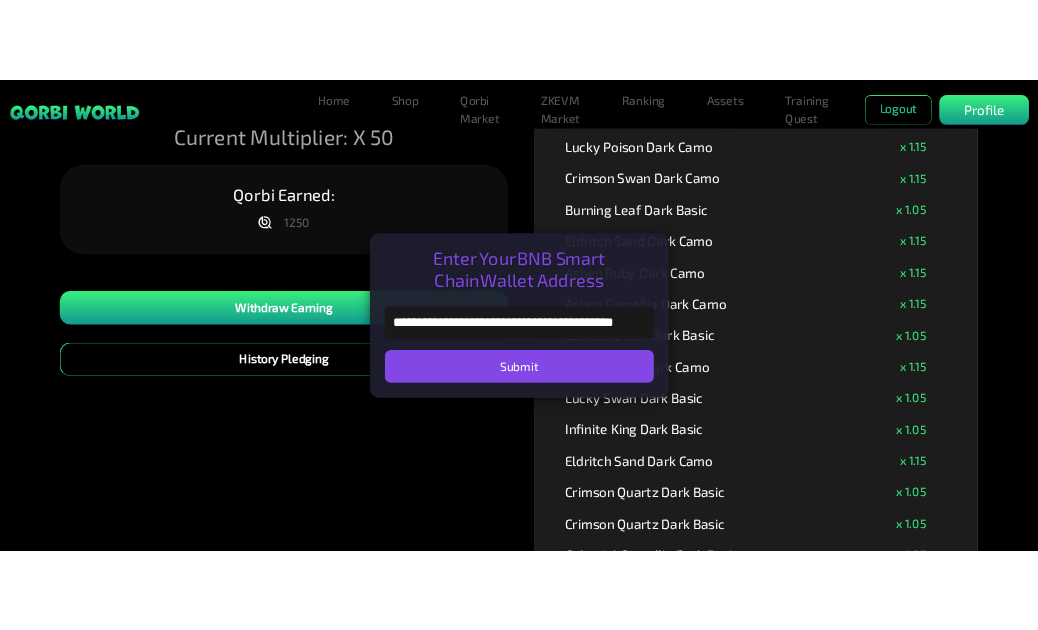 scroll, scrollTop: 0, scrollLeft: 0, axis: both 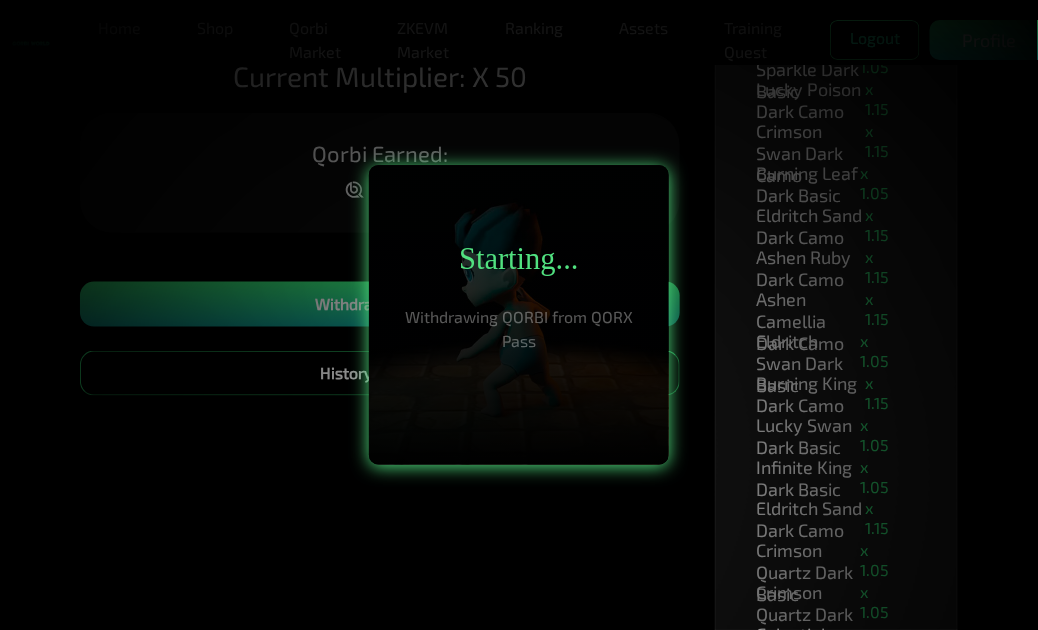 click at bounding box center [519, 315] 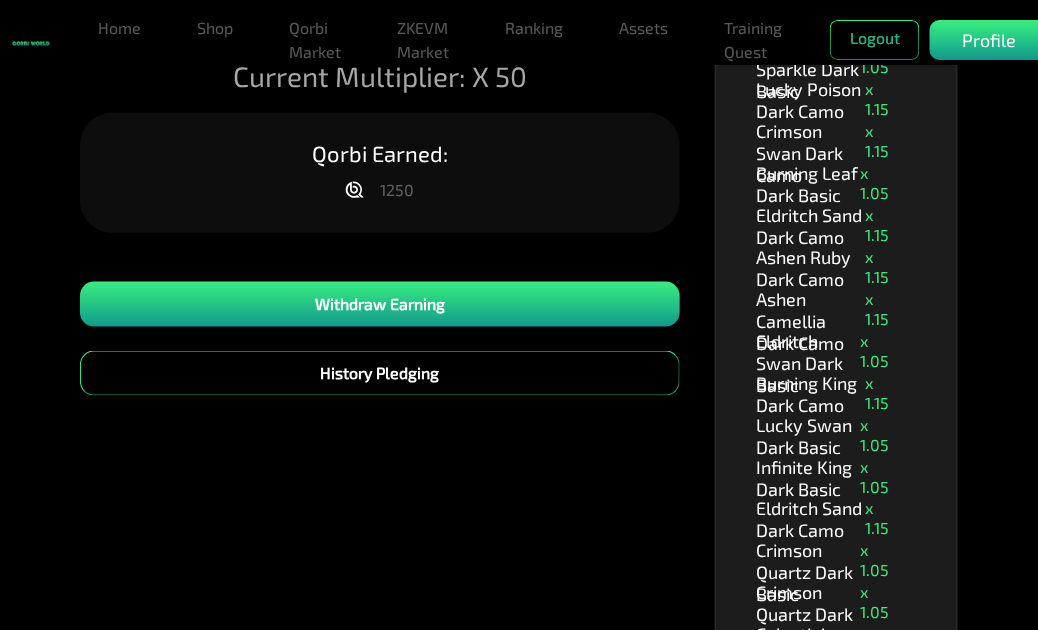 click on "Eldritch Sand Dark Camo" at bounding box center (810, 226) 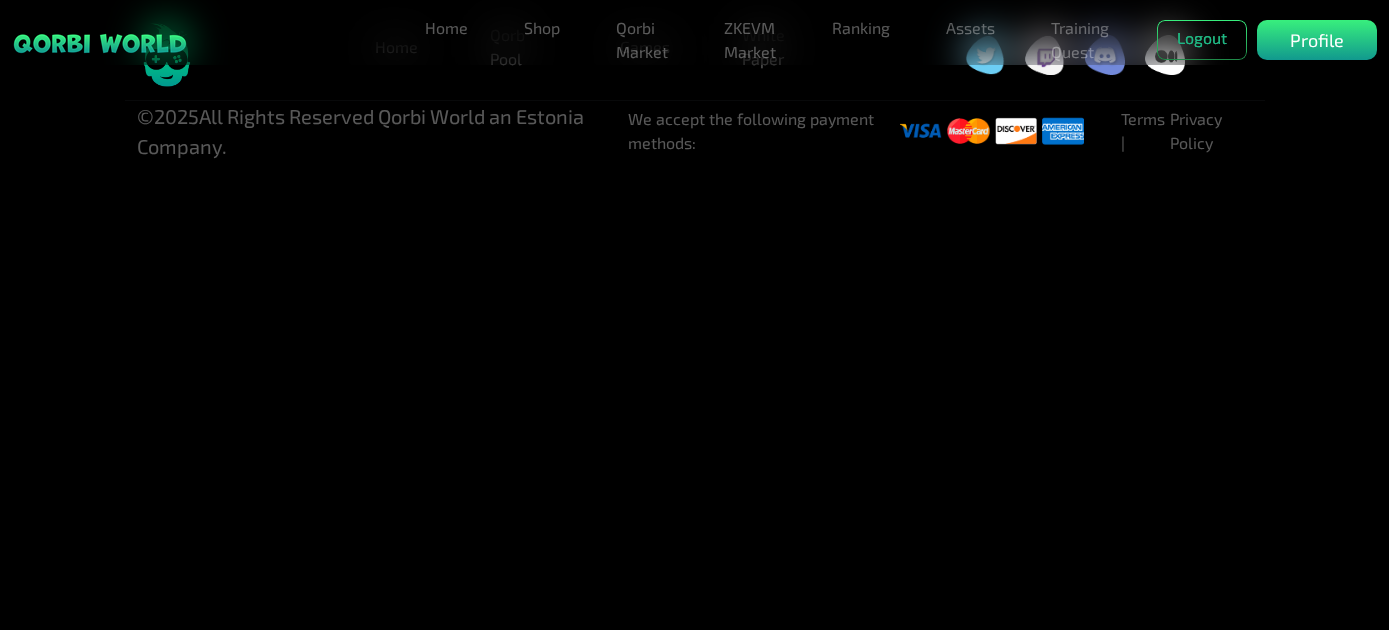 scroll, scrollTop: 0, scrollLeft: 0, axis: both 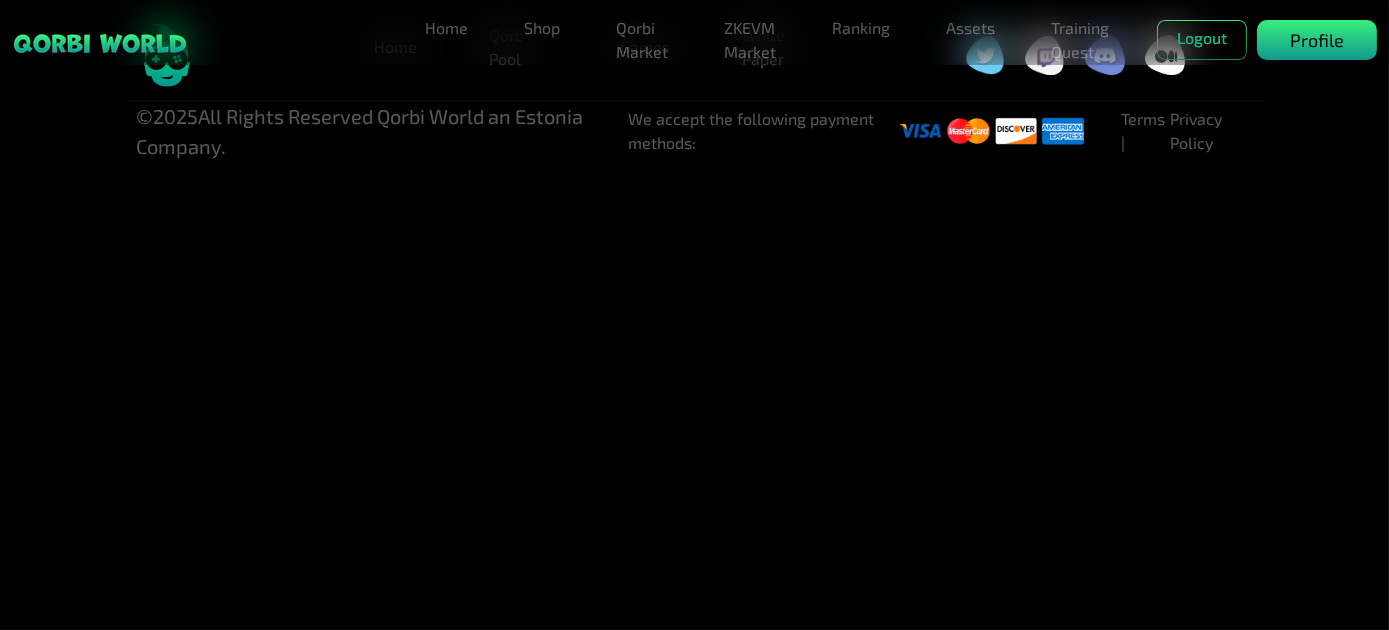 click on "Profile" at bounding box center (1317, 40) 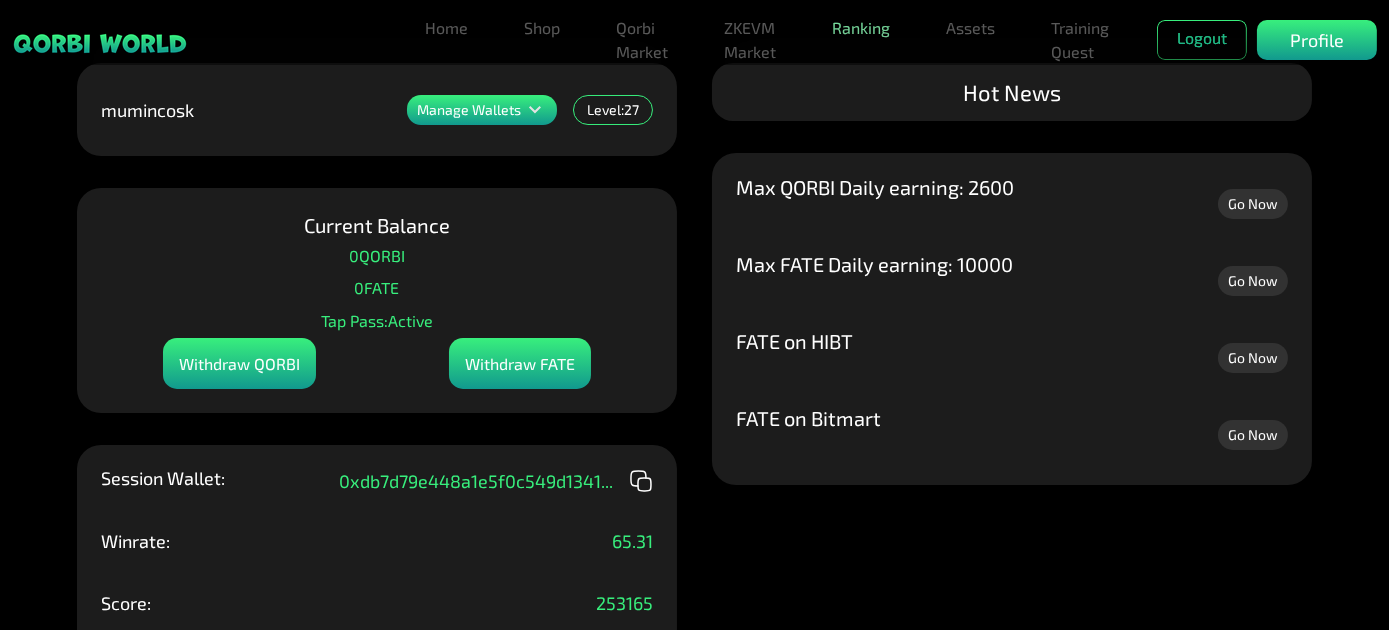 click on "Ranking" at bounding box center (861, 28) 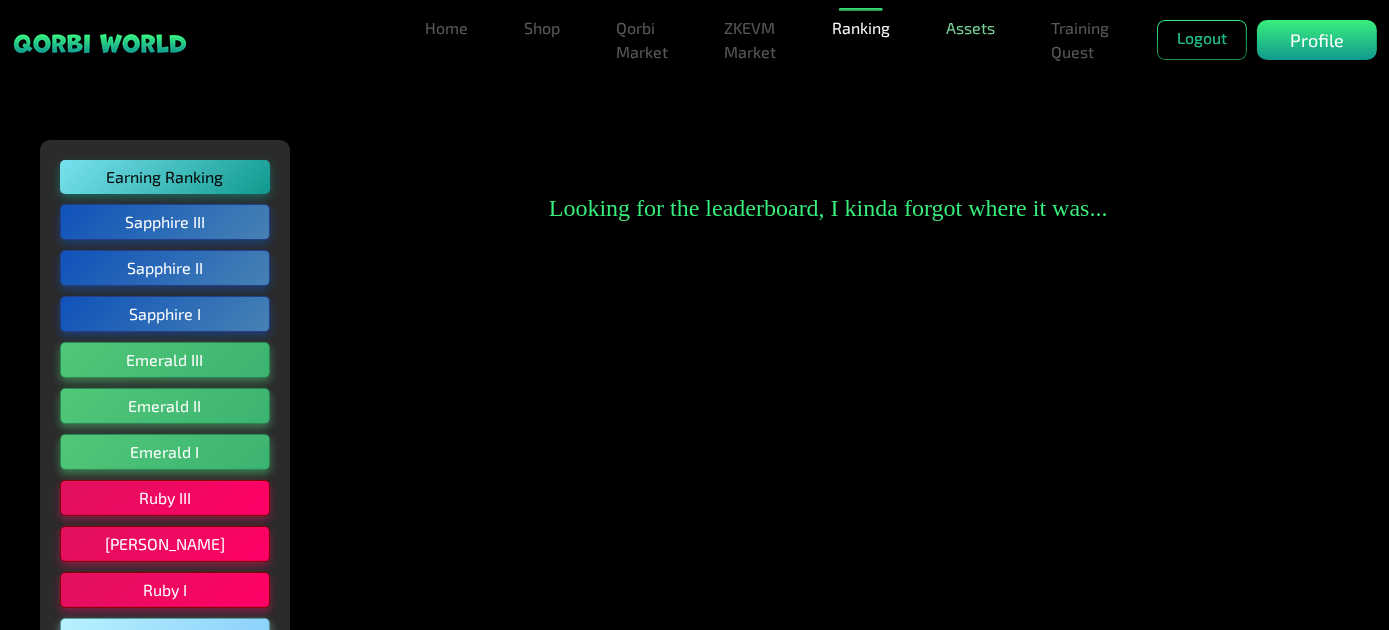 click on "Assets" at bounding box center (970, 28) 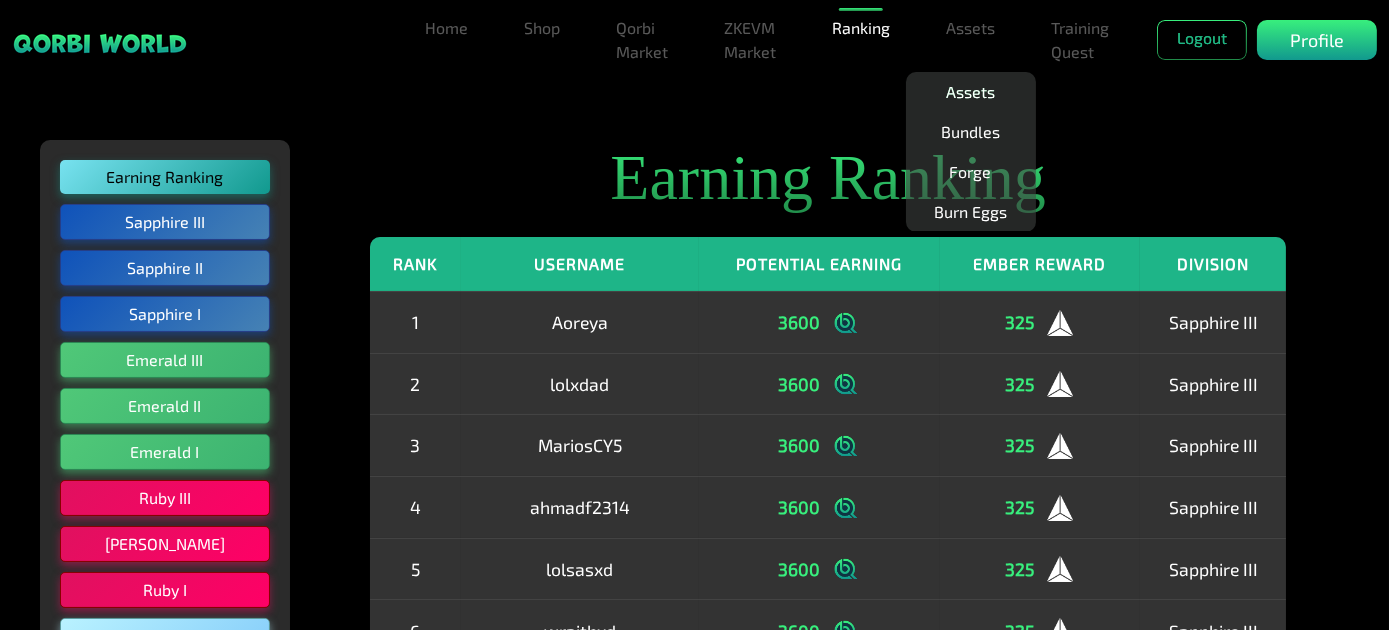 click on "Assets" at bounding box center [970, 92] 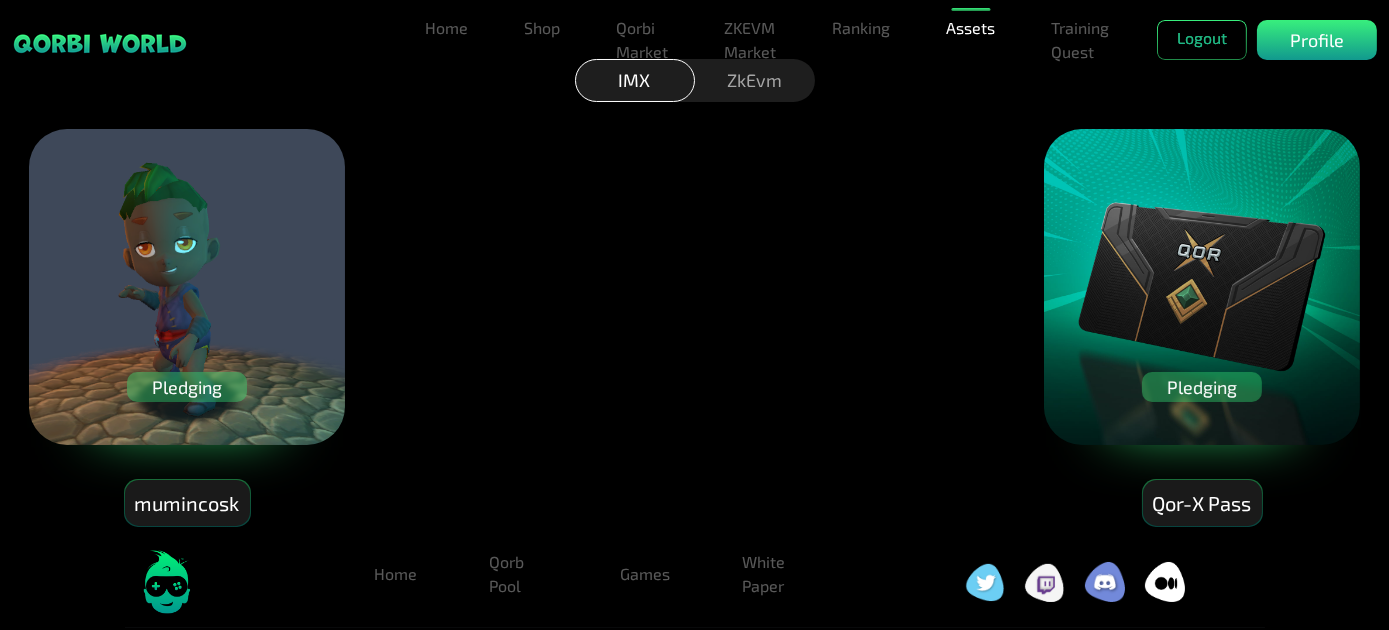 click on "Pledging" at bounding box center [187, 387] 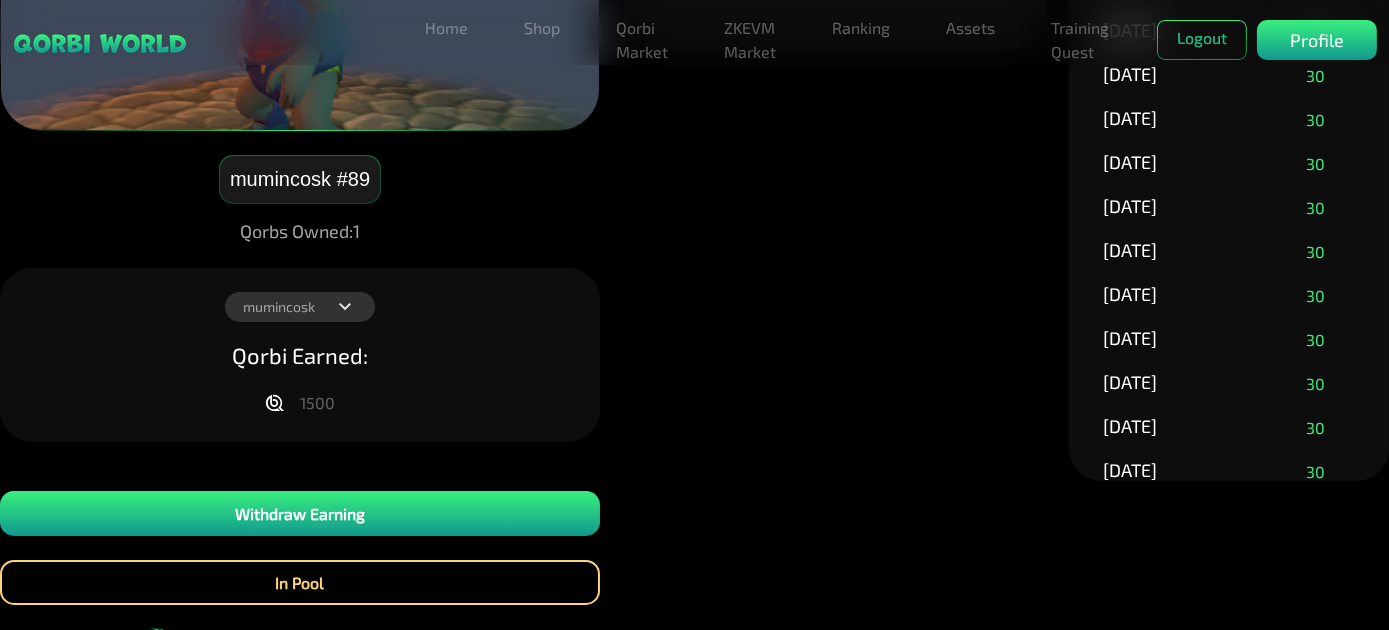 scroll, scrollTop: 363, scrollLeft: 0, axis: vertical 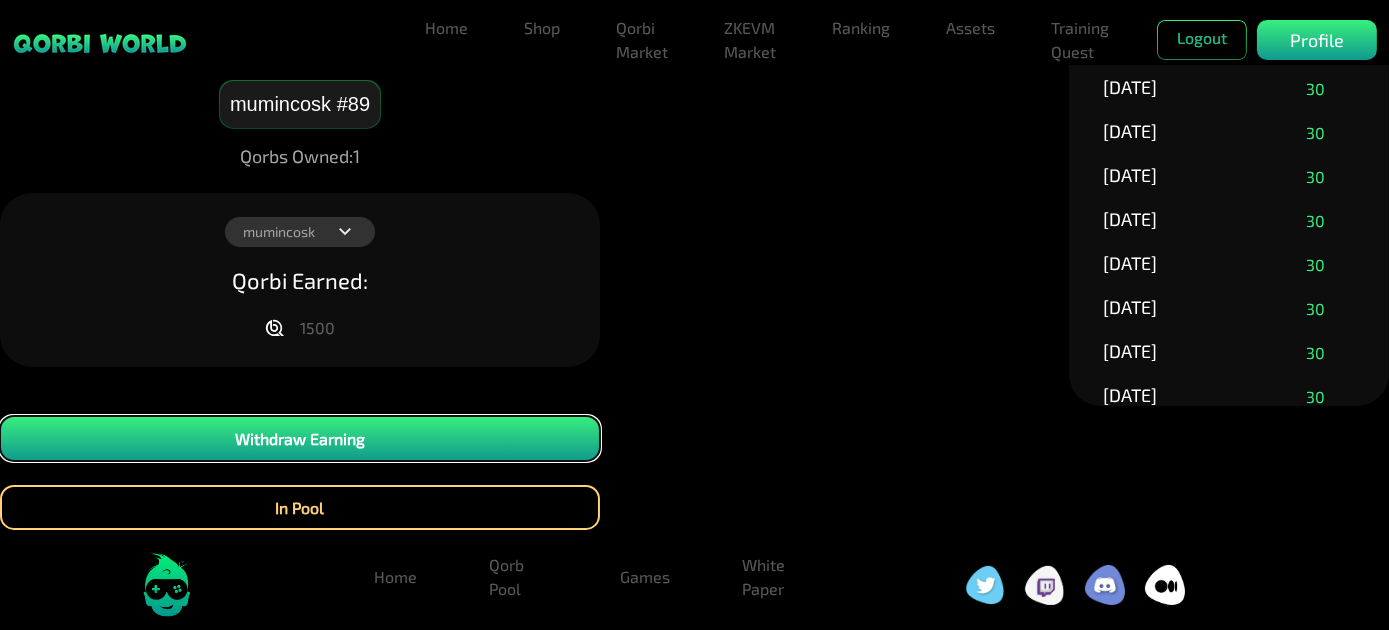 click on "Withdraw Earning" at bounding box center [300, 438] 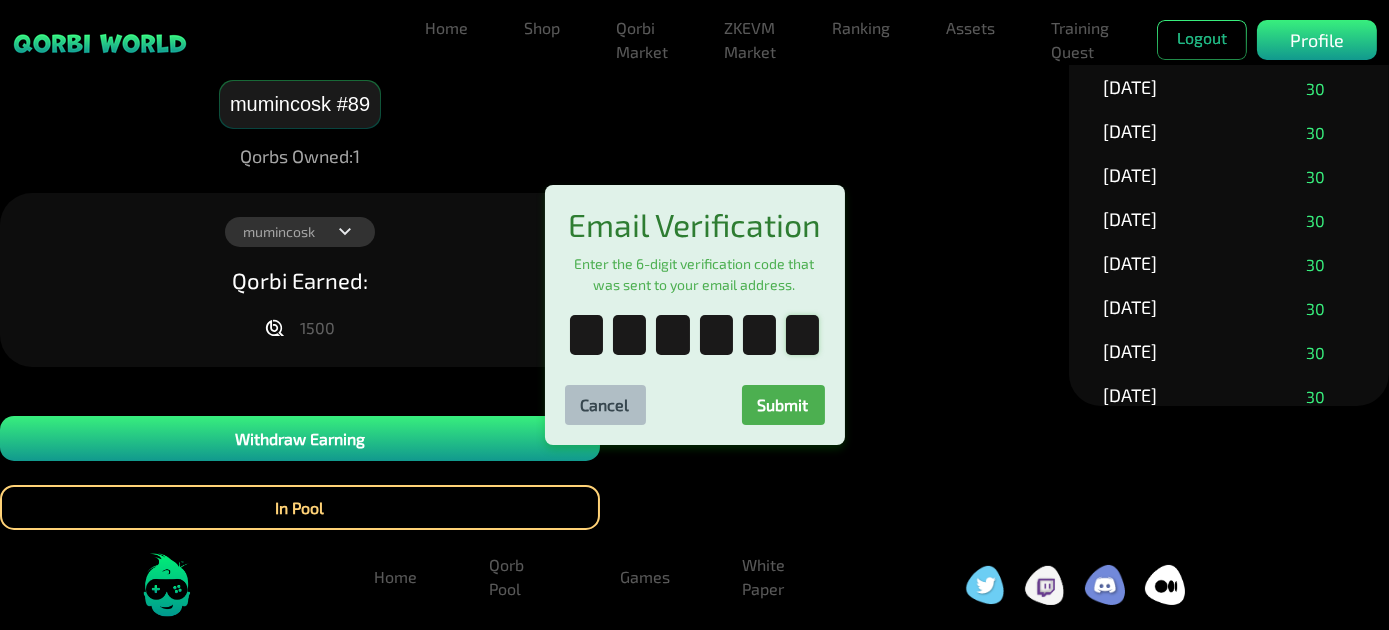 paste on "*" 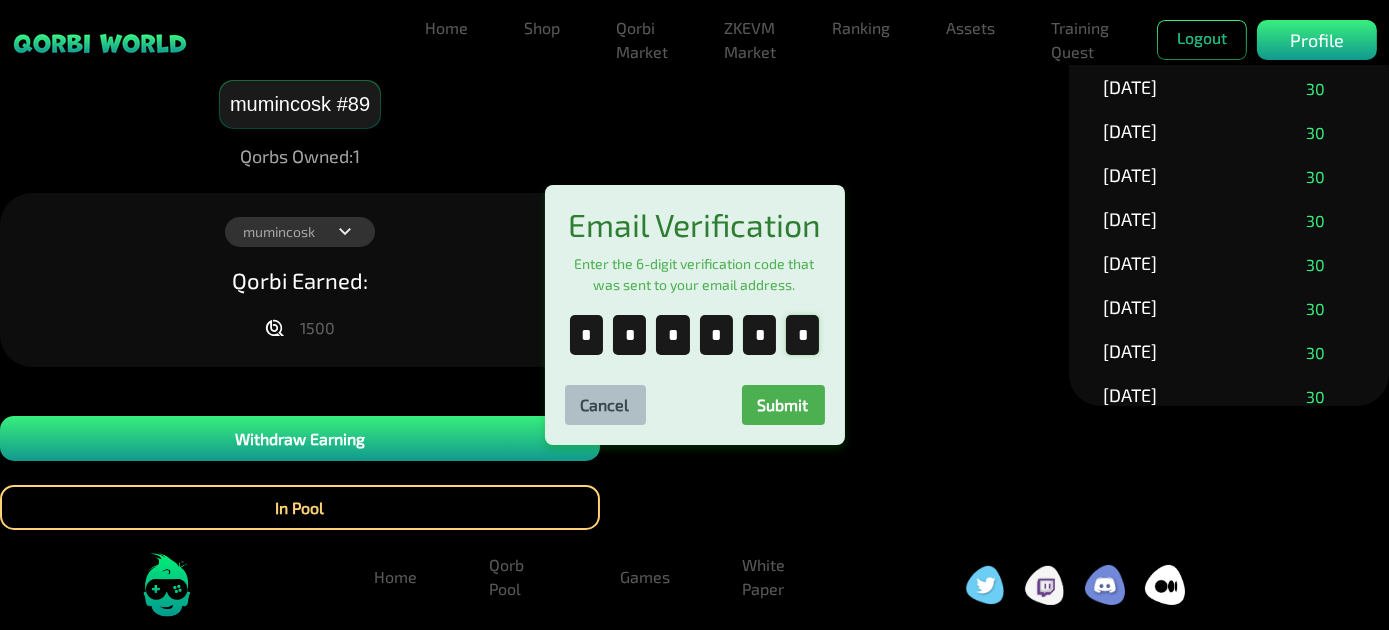 scroll, scrollTop: 0, scrollLeft: 1, axis: horizontal 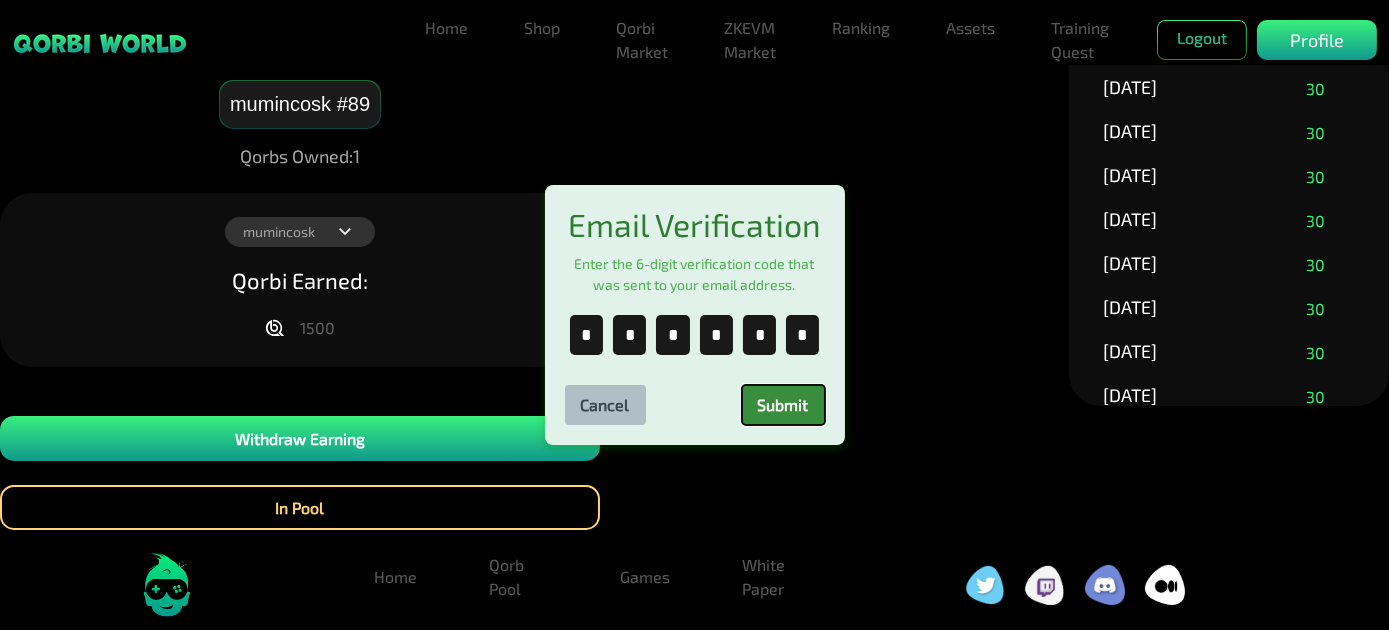 click on "Submit" at bounding box center [783, 405] 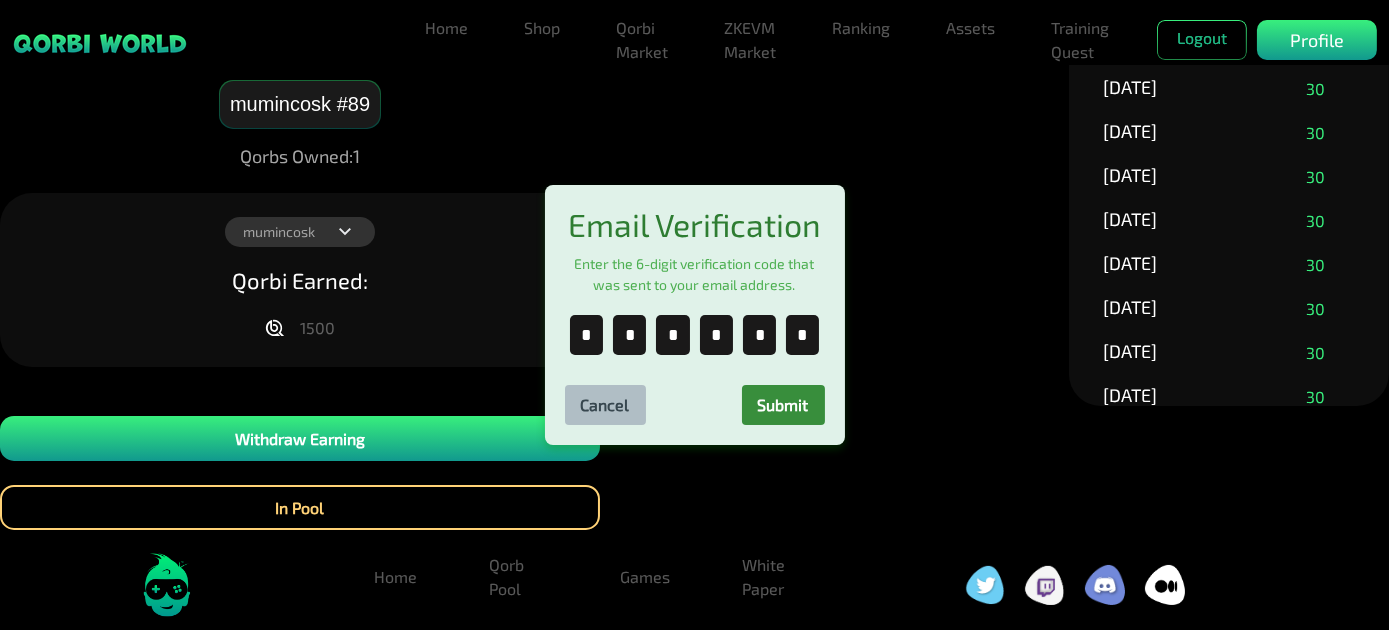 scroll, scrollTop: 0, scrollLeft: 0, axis: both 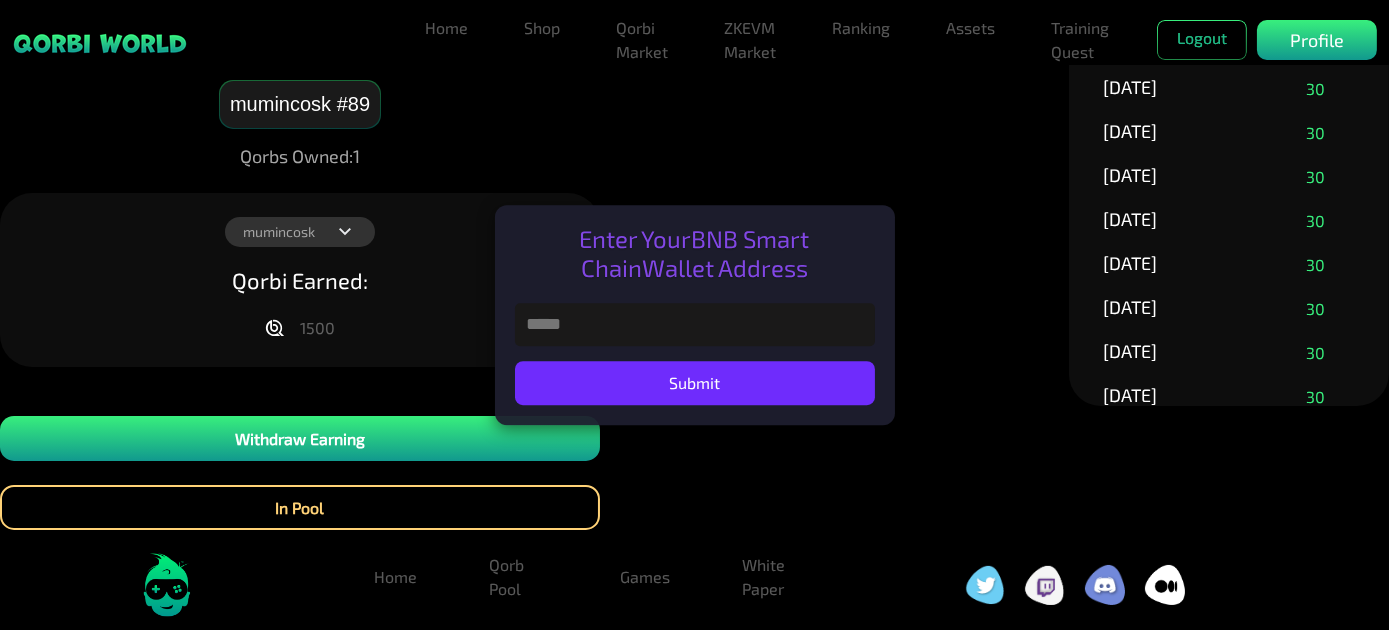 click at bounding box center (695, 324) 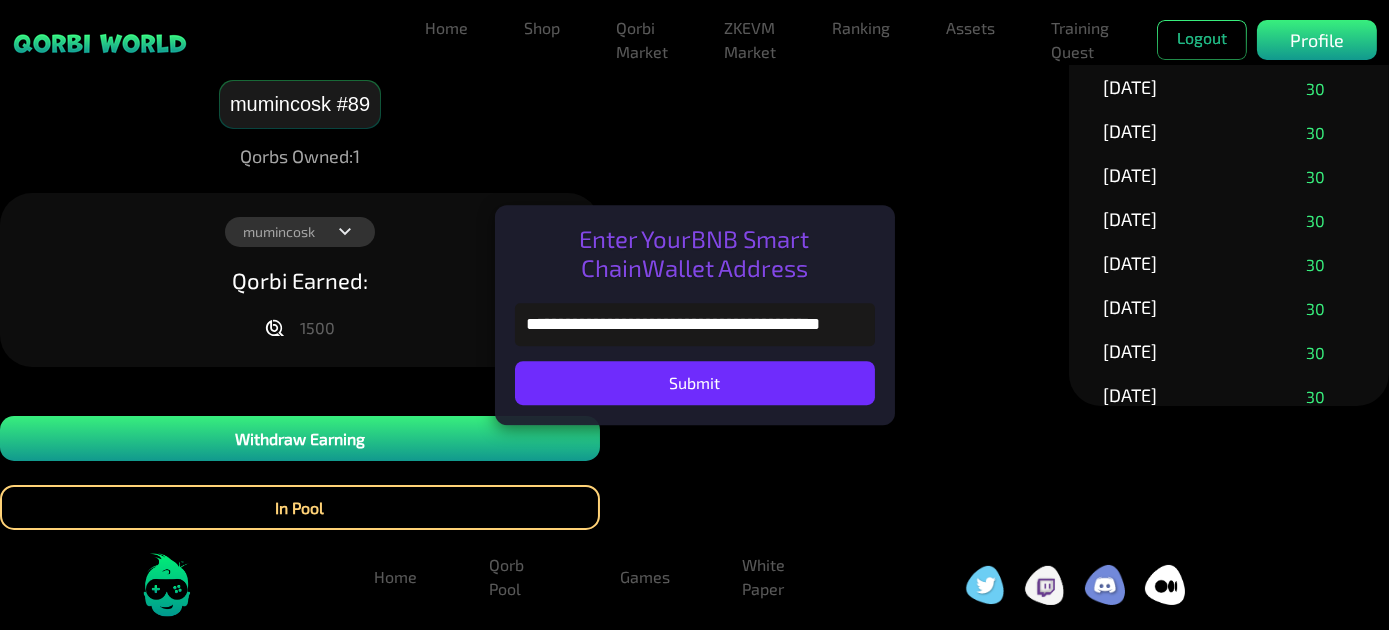 scroll, scrollTop: 0, scrollLeft: 73, axis: horizontal 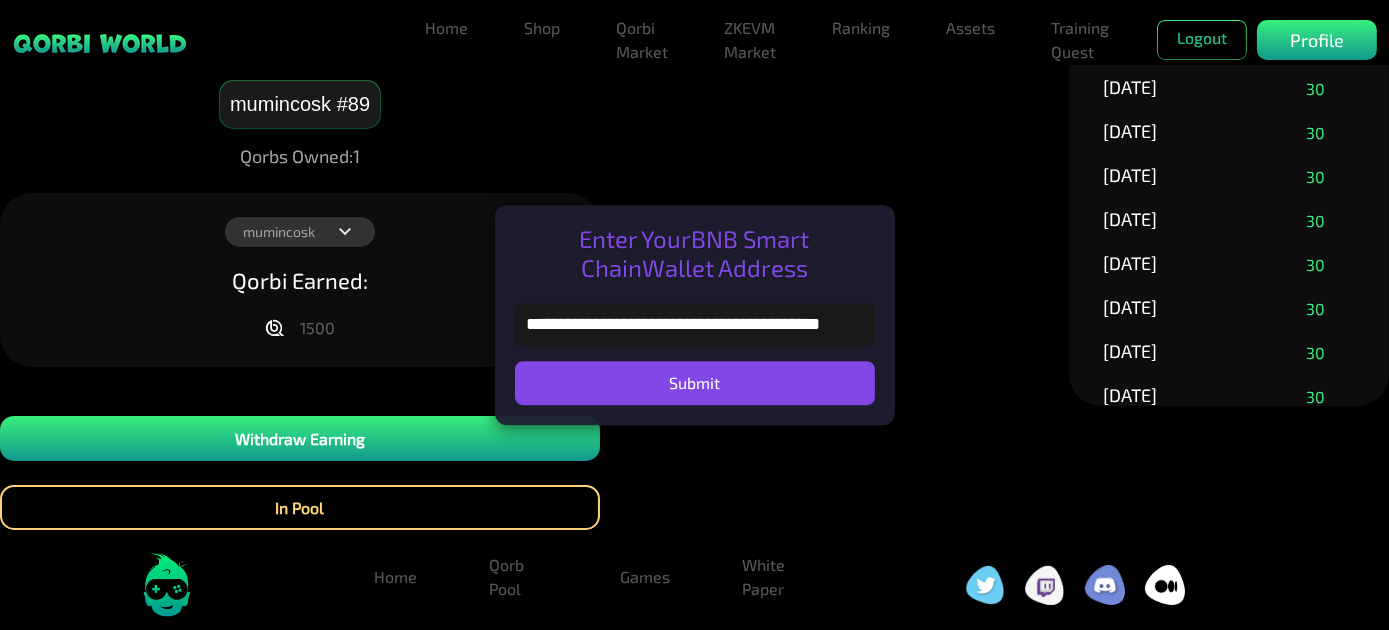 type on "**********" 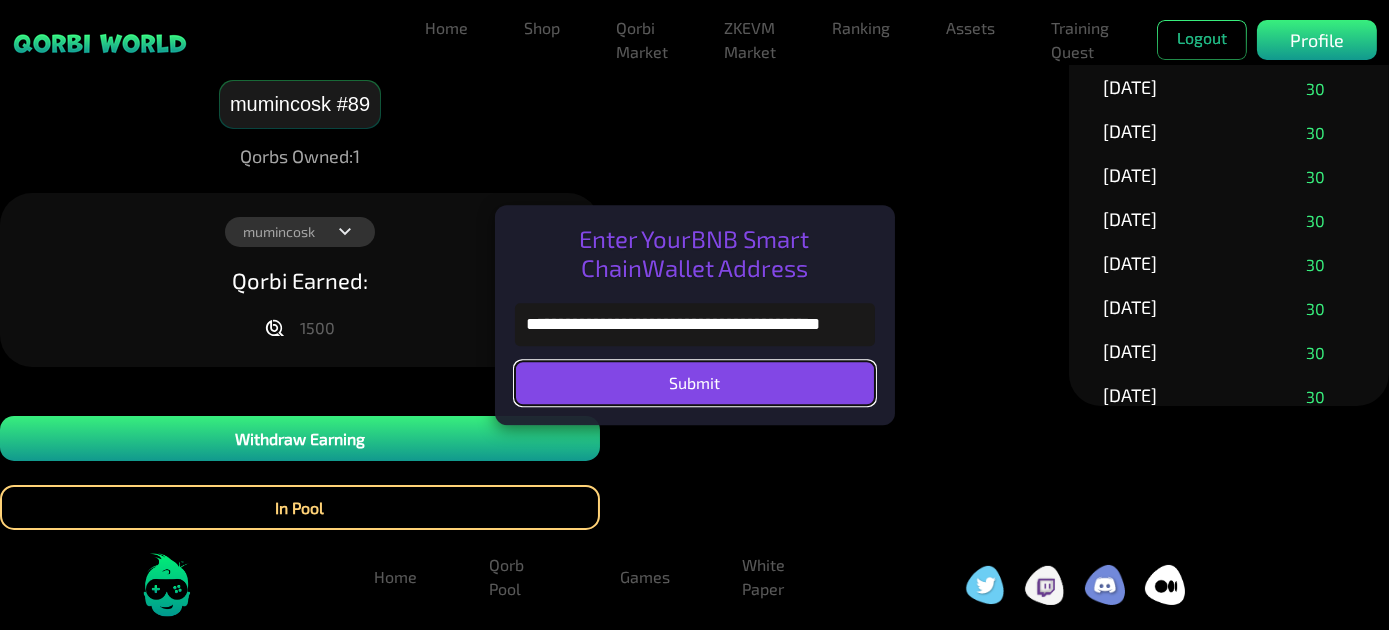 click on "Submit" at bounding box center [695, 383] 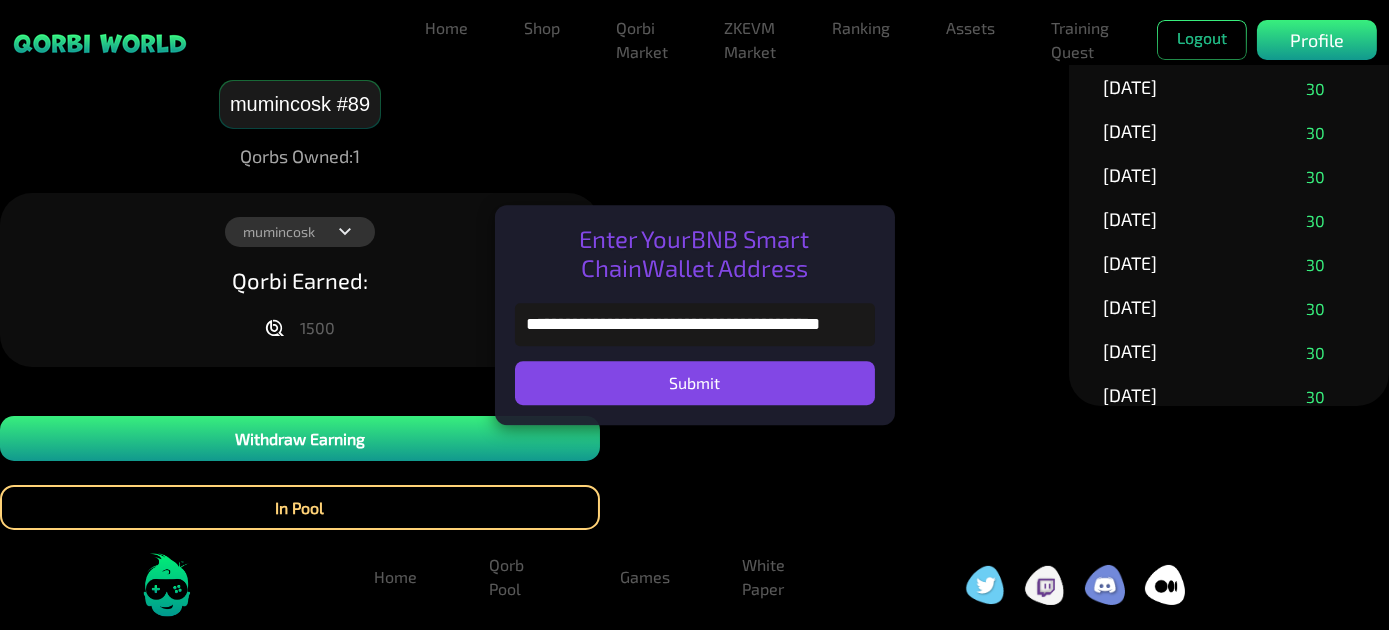 scroll, scrollTop: 0, scrollLeft: 0, axis: both 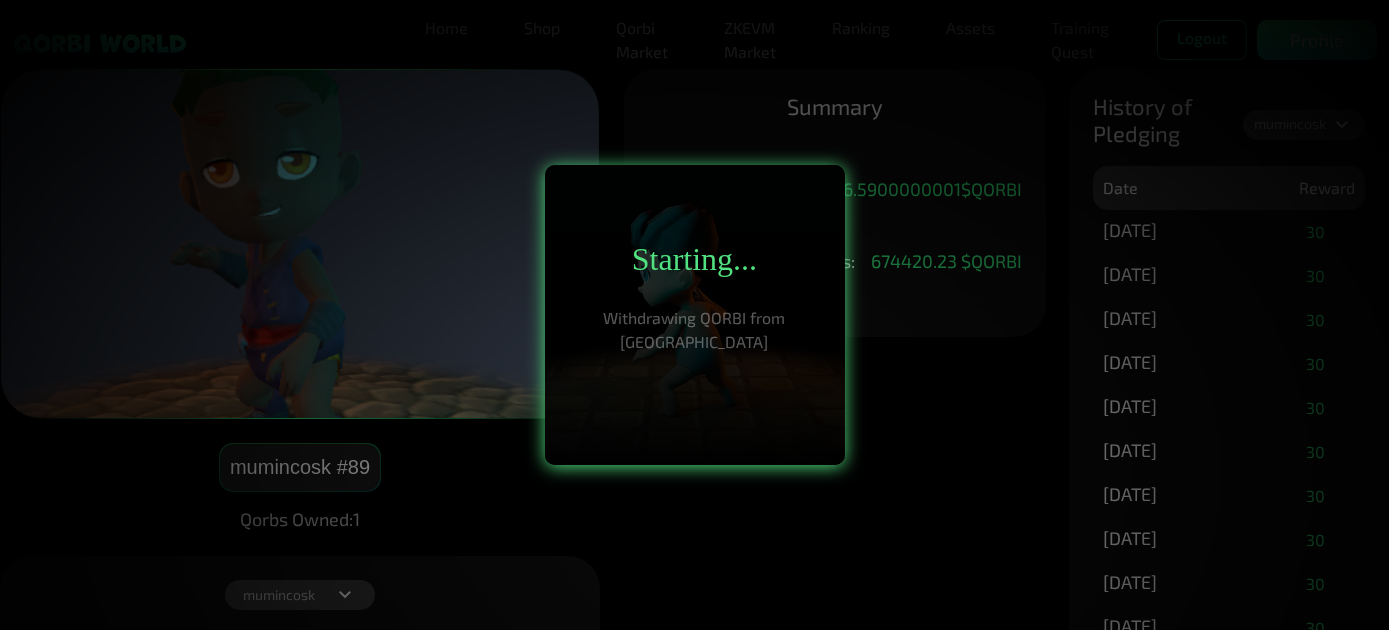click on "Withdrawing QORBI from QORB" at bounding box center [695, 330] 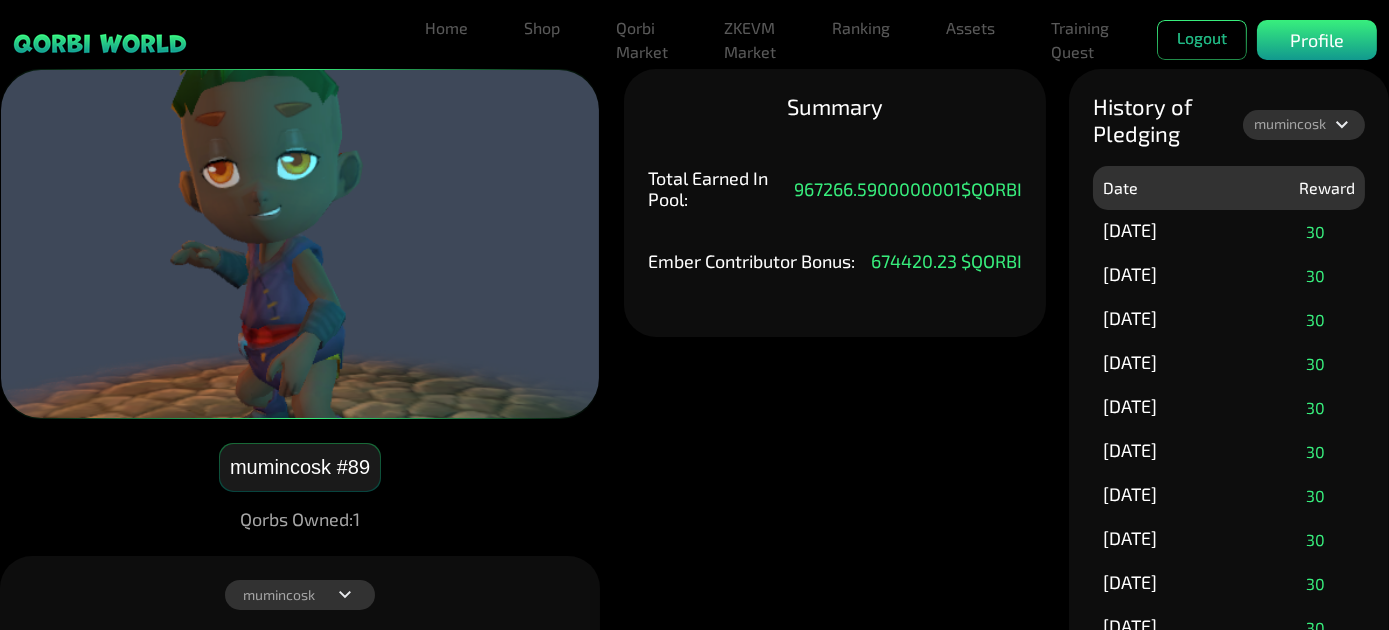 click on "Ember Contributor Bonus: 674420.23 $QORBI" at bounding box center (835, 282) 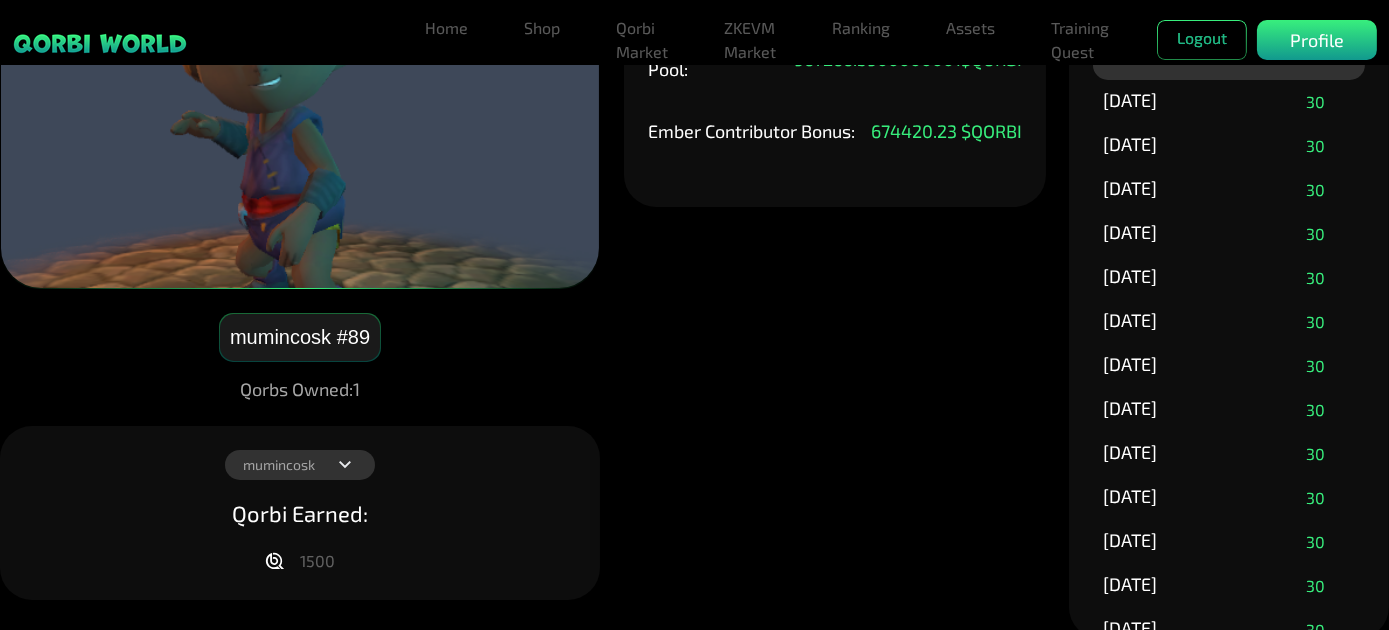 scroll, scrollTop: 363, scrollLeft: 0, axis: vertical 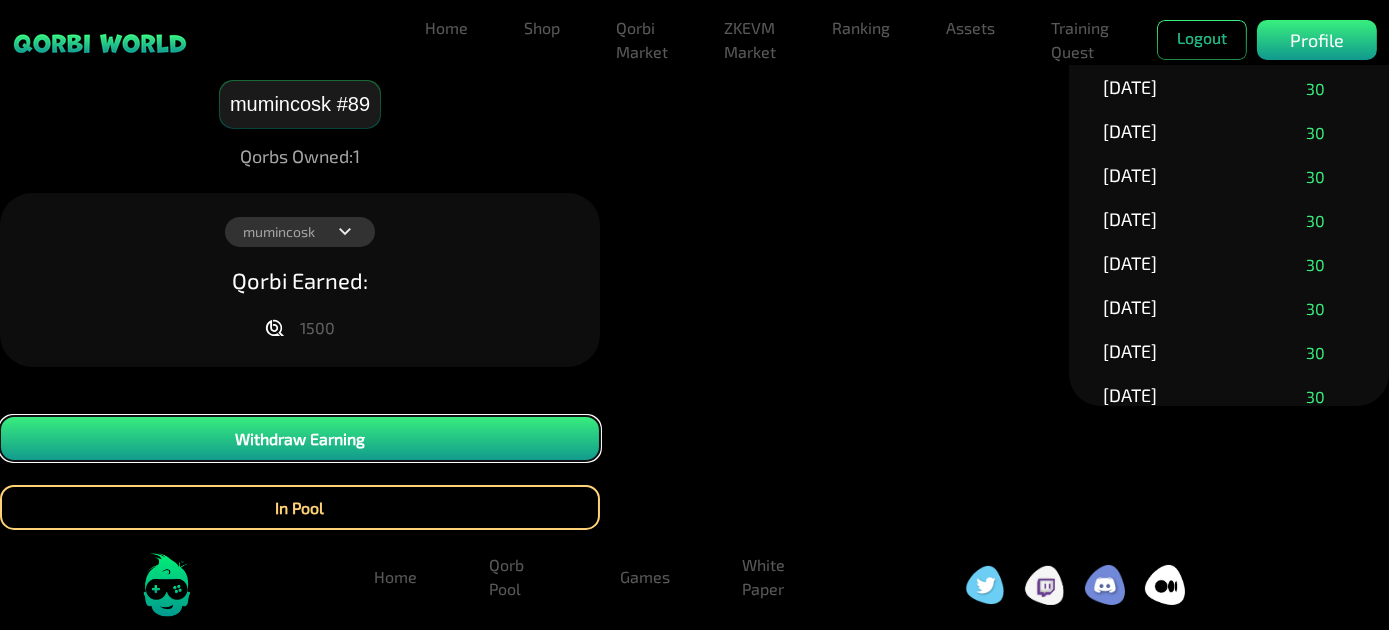 click on "Withdraw Earning" at bounding box center (300, 438) 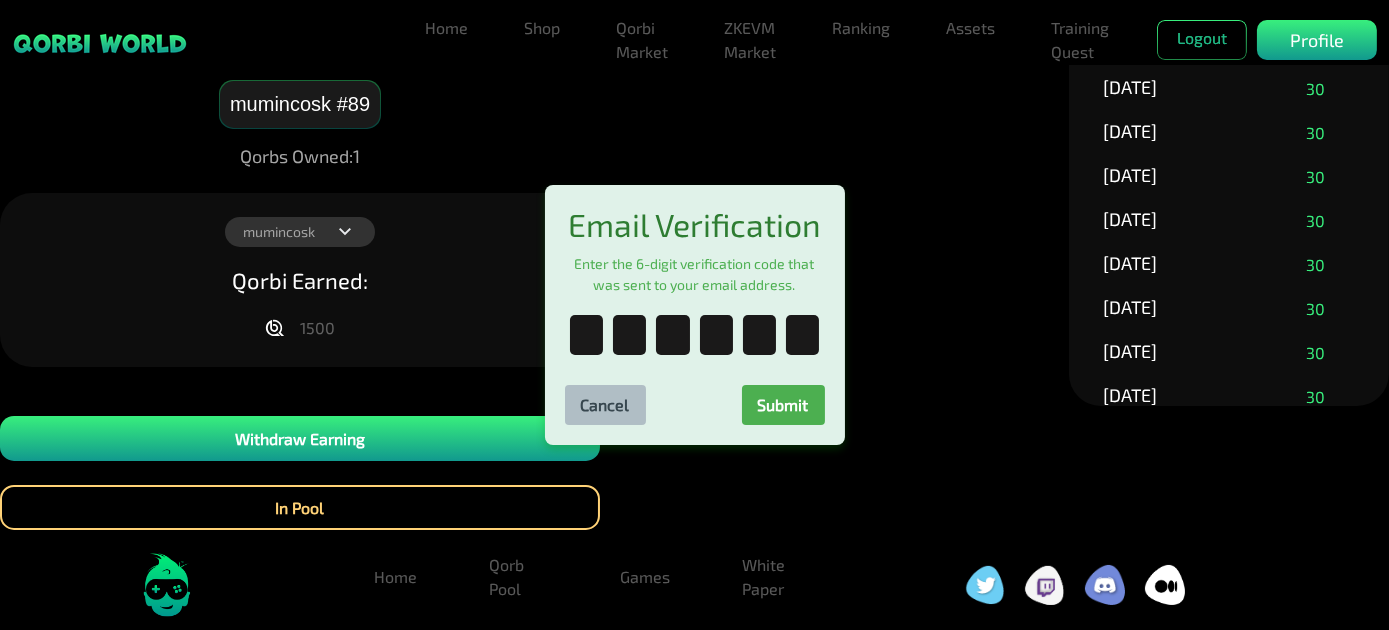 click on "Email Verification Enter the 6-digit verification code that was sent to your email address. Cancel Submit" at bounding box center (694, 315) 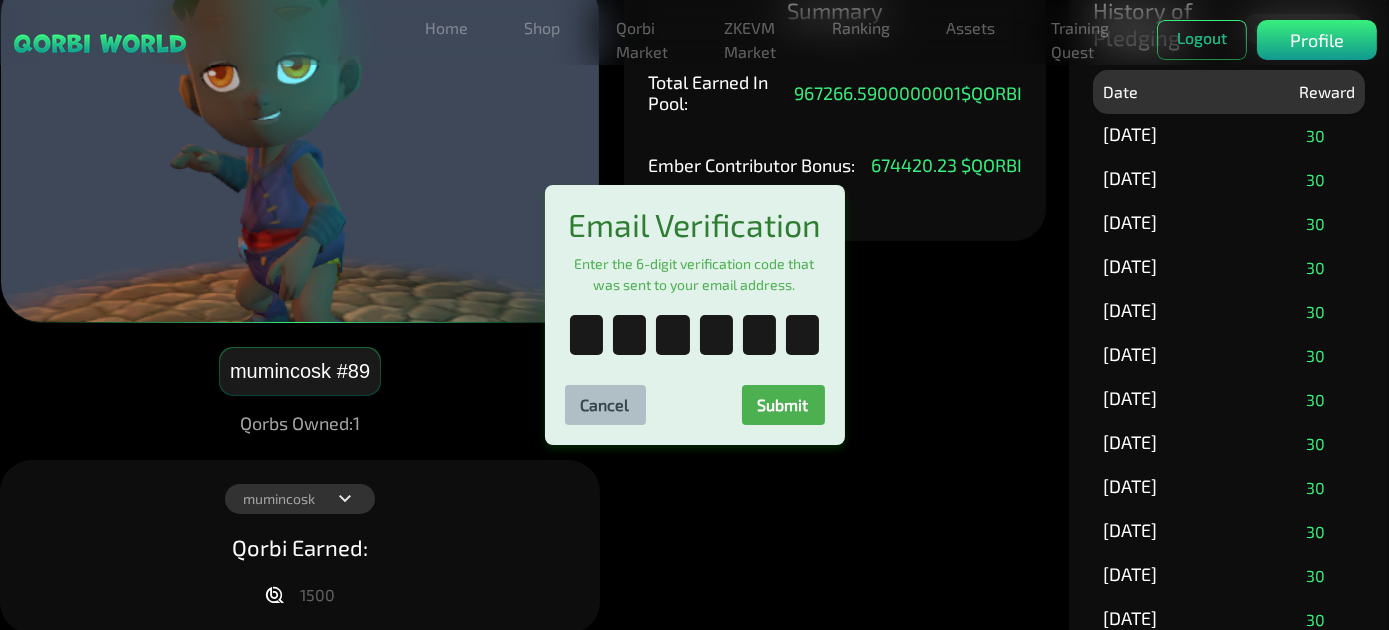 scroll, scrollTop: 90, scrollLeft: 0, axis: vertical 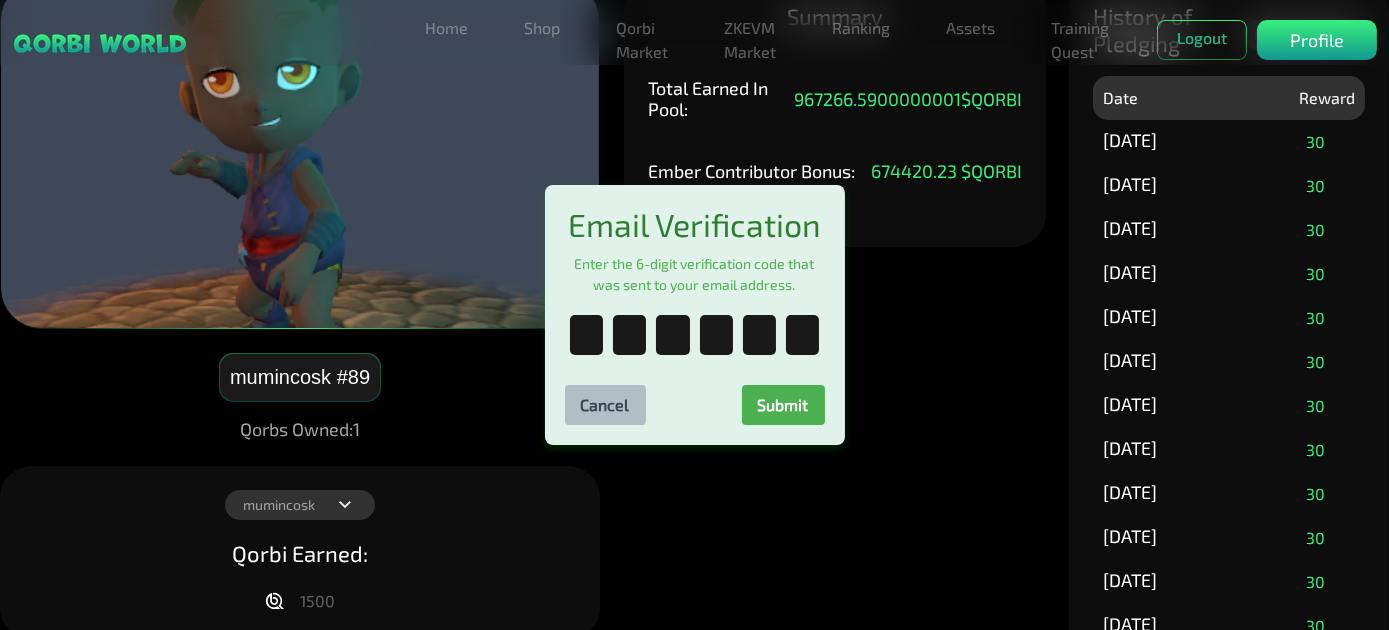click on "Email Verification Enter the 6-digit verification code that was sent to your email address. Cancel Submit" at bounding box center (694, 315) 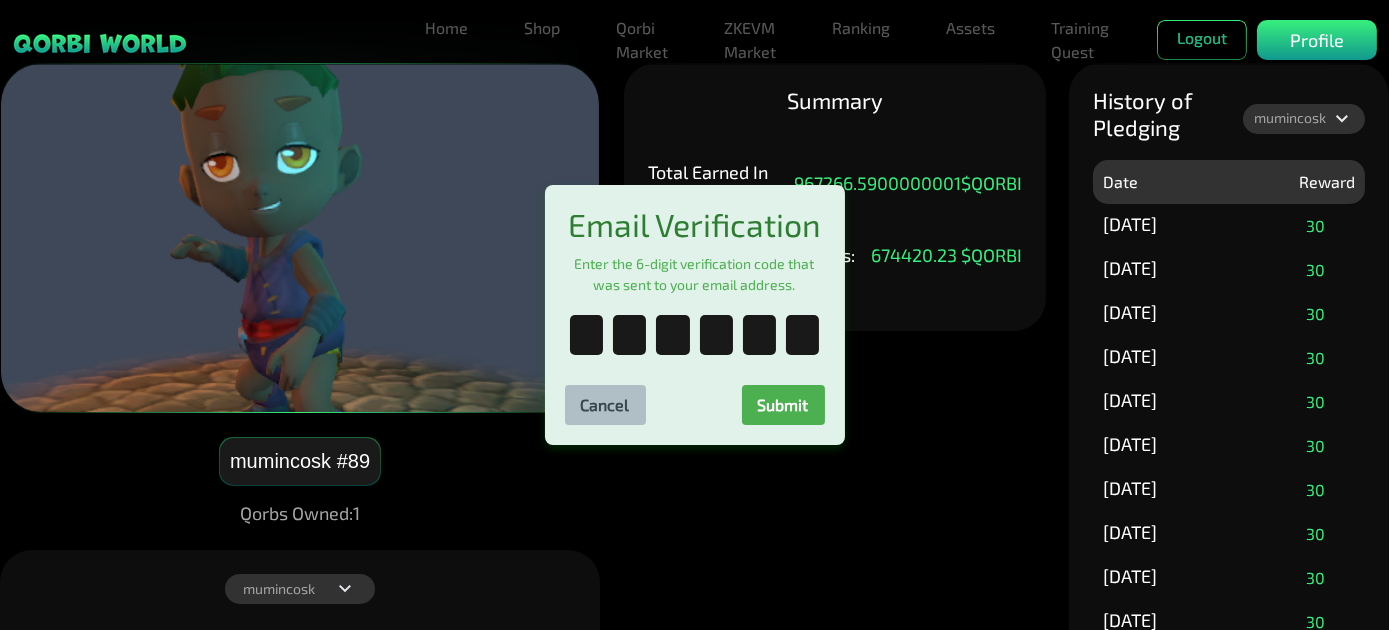scroll, scrollTop: 0, scrollLeft: 0, axis: both 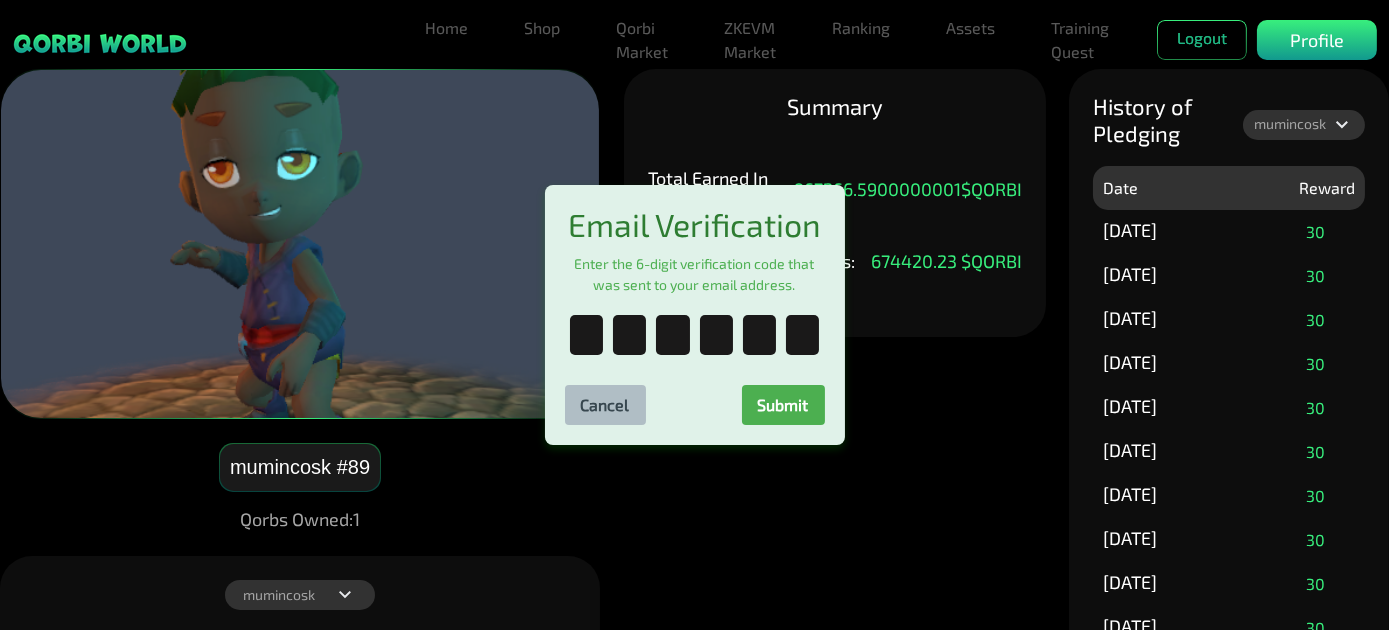 click on "Email Verification Enter the 6-digit verification code that was sent to your email address. Cancel Submit" at bounding box center [694, 315] 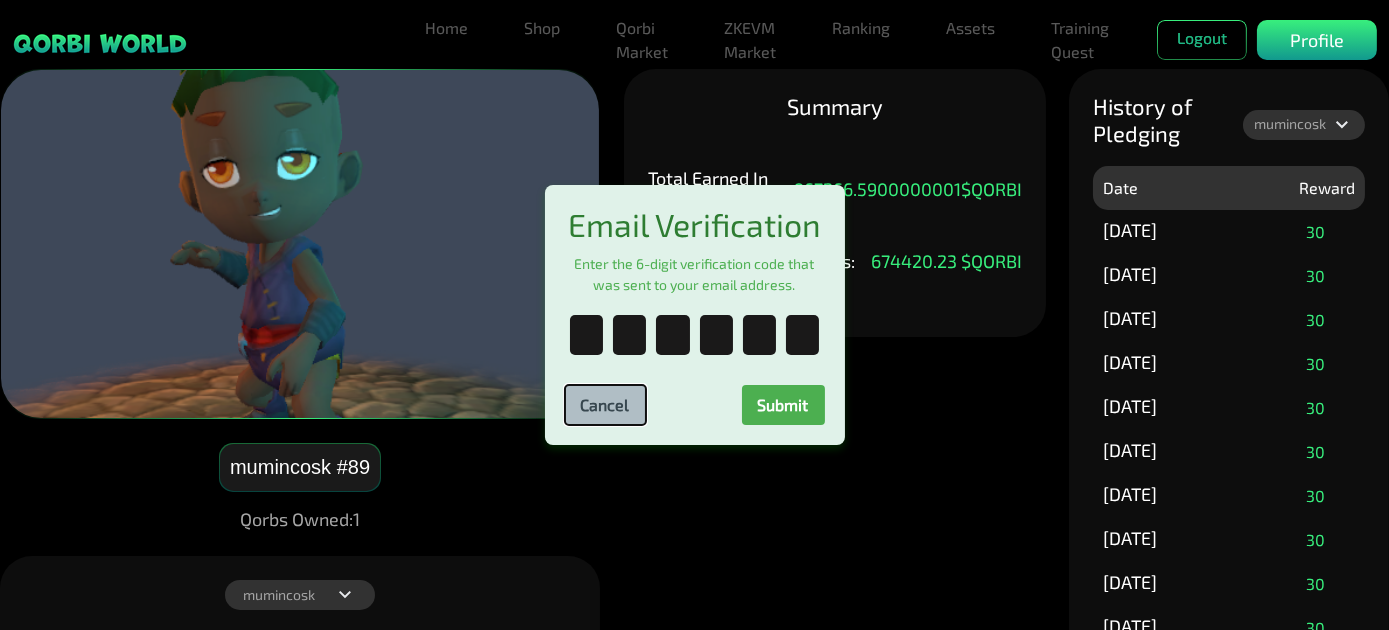 drag, startPoint x: 618, startPoint y: 418, endPoint x: 786, endPoint y: 151, distance: 315.45682 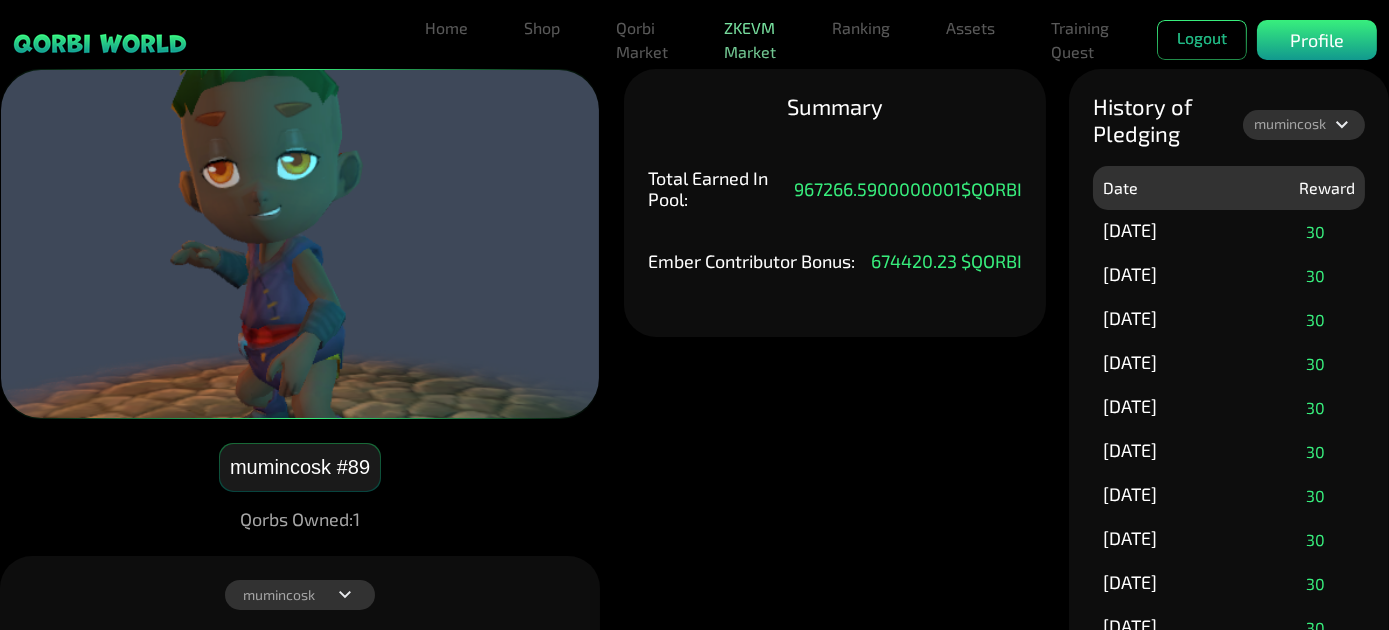 click on "ZKEVM Market" at bounding box center [750, 40] 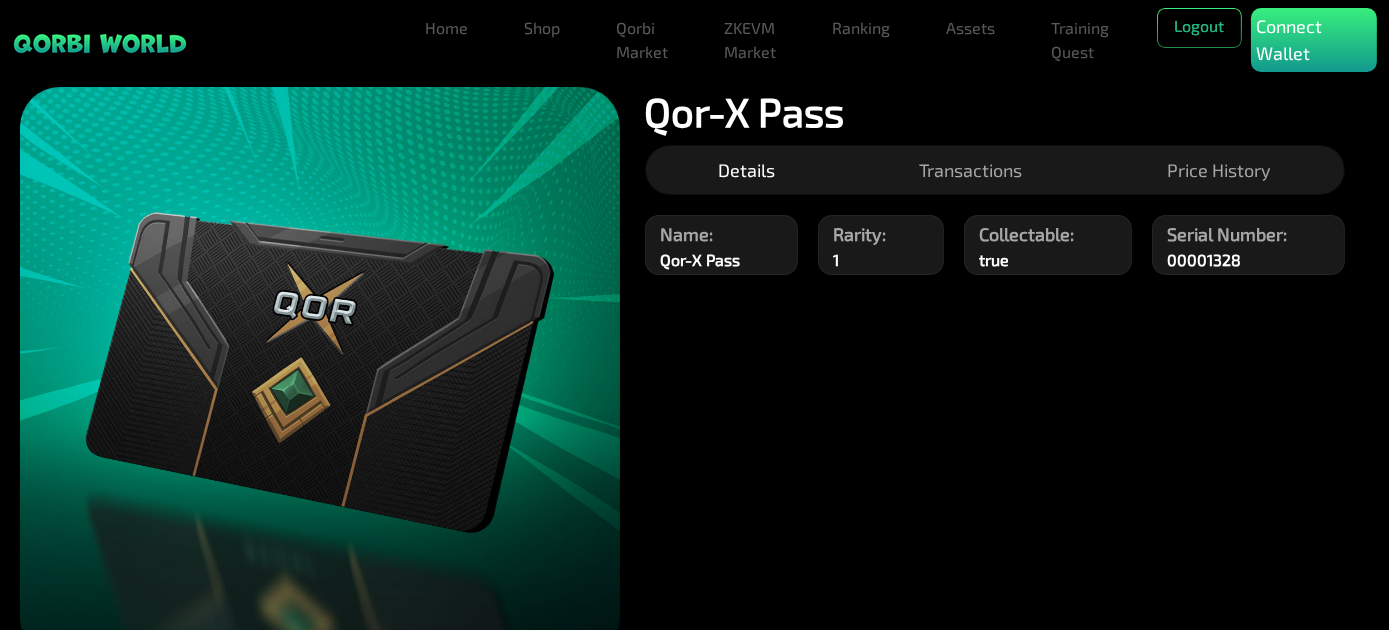 scroll, scrollTop: 0, scrollLeft: 0, axis: both 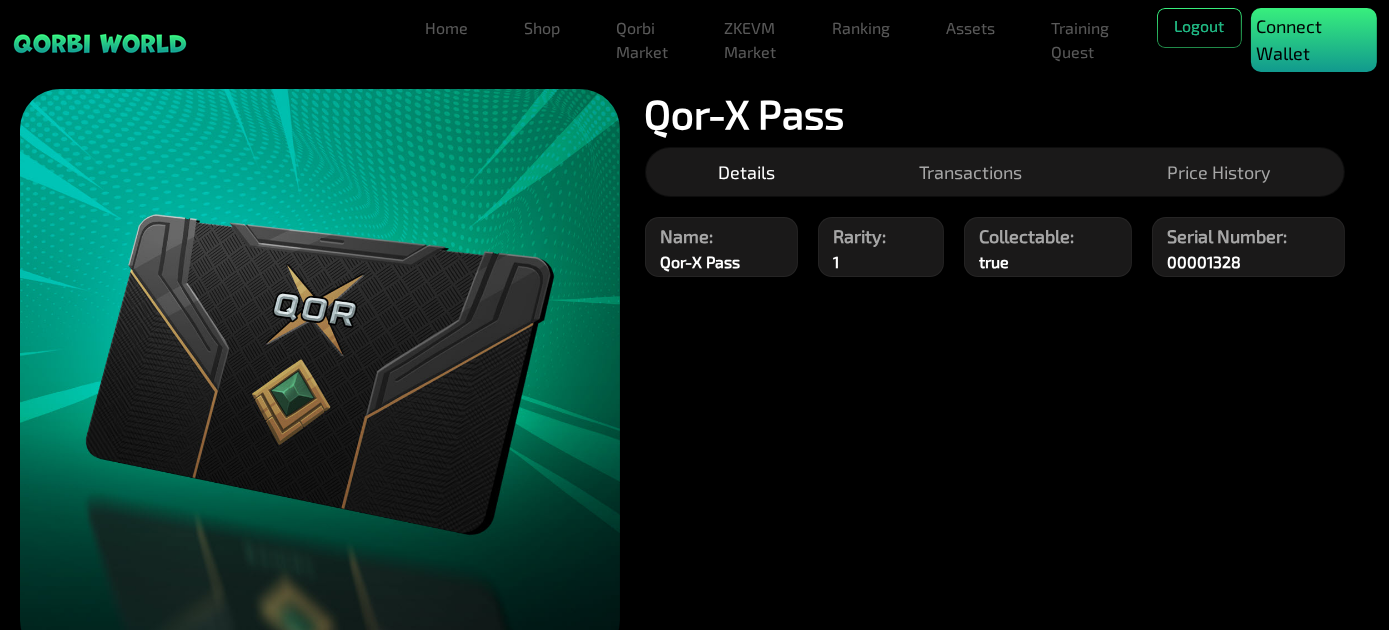 click on "Connect Wallet" at bounding box center (1314, 40) 